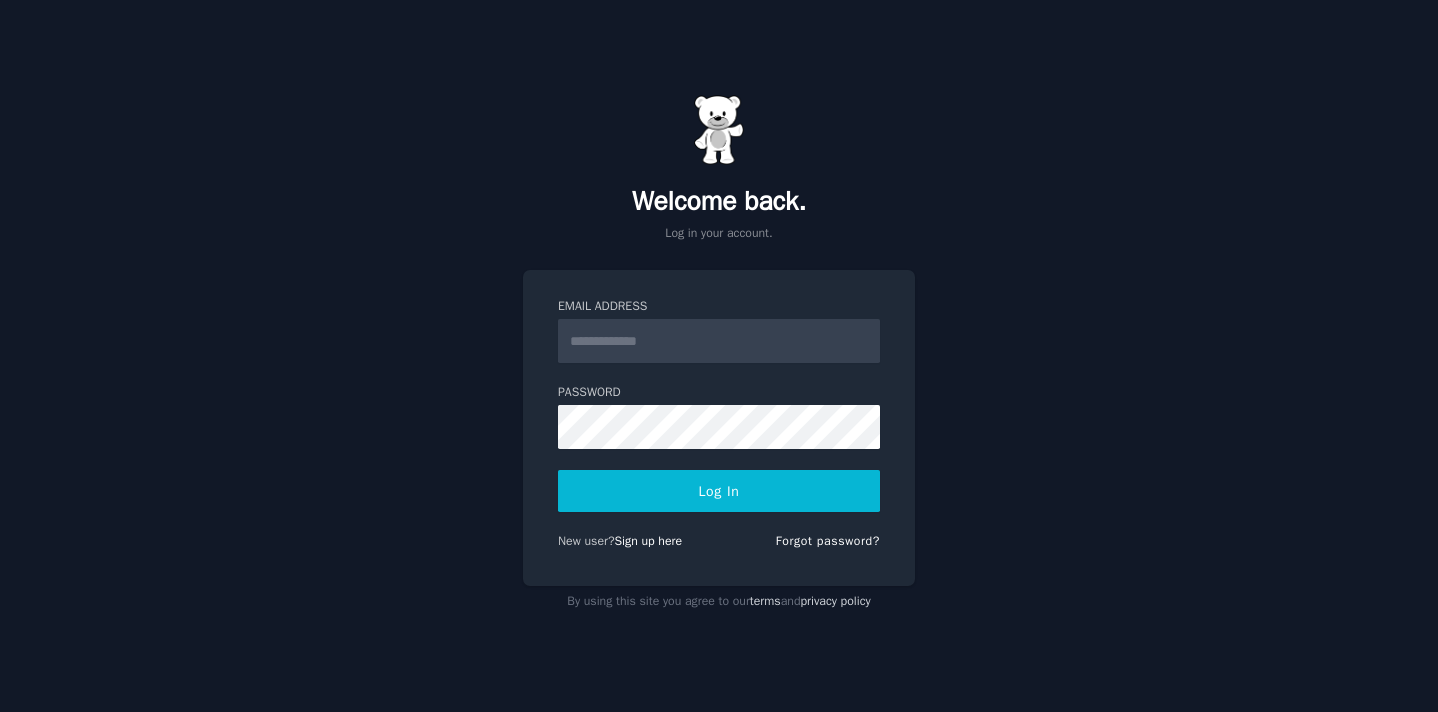 scroll, scrollTop: 0, scrollLeft: 0, axis: both 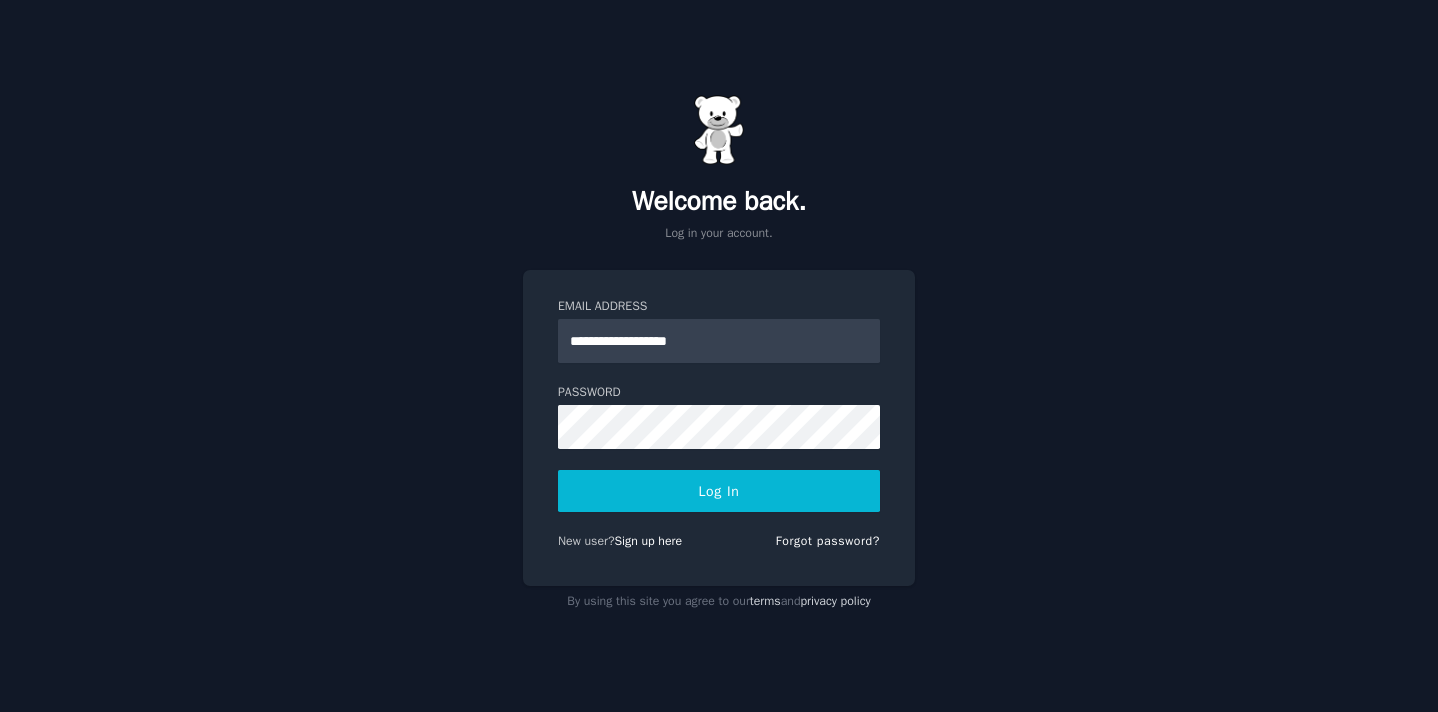 type on "**********" 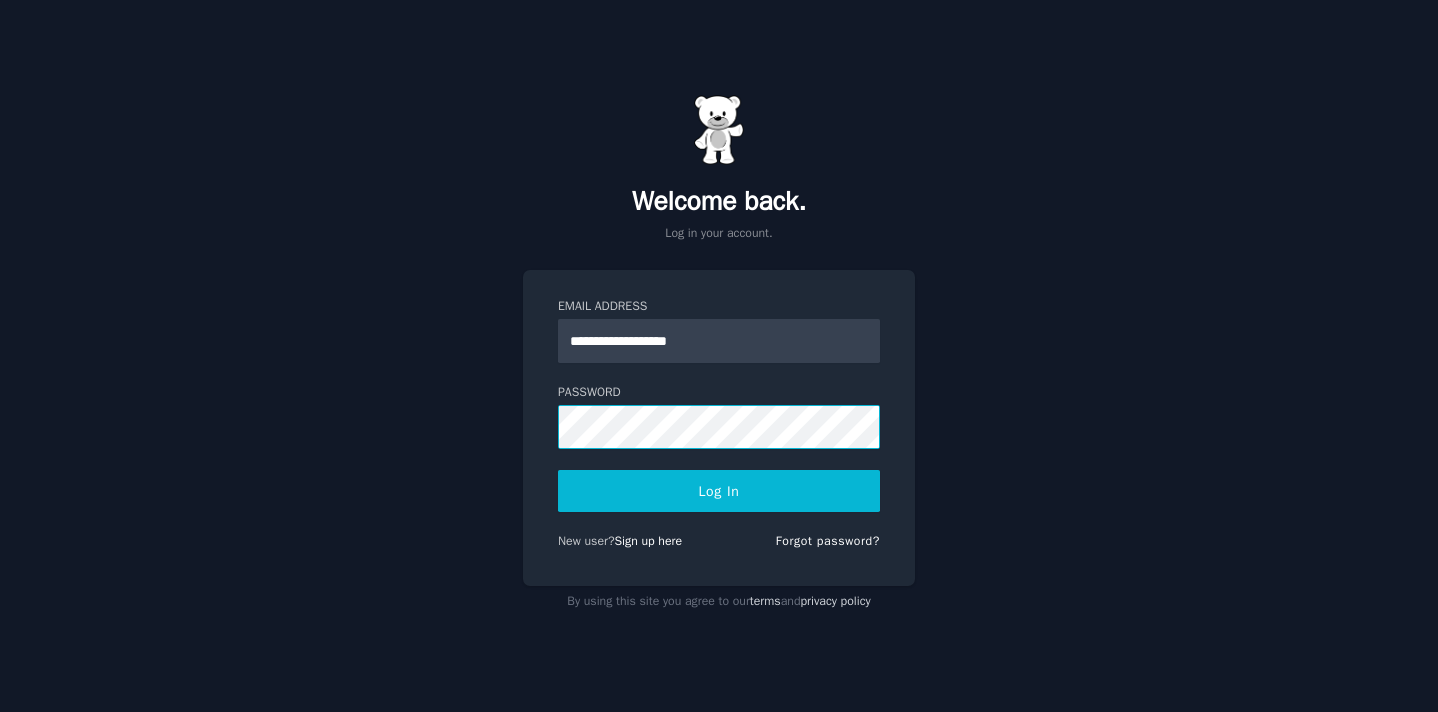 click on "Log In" at bounding box center (719, 491) 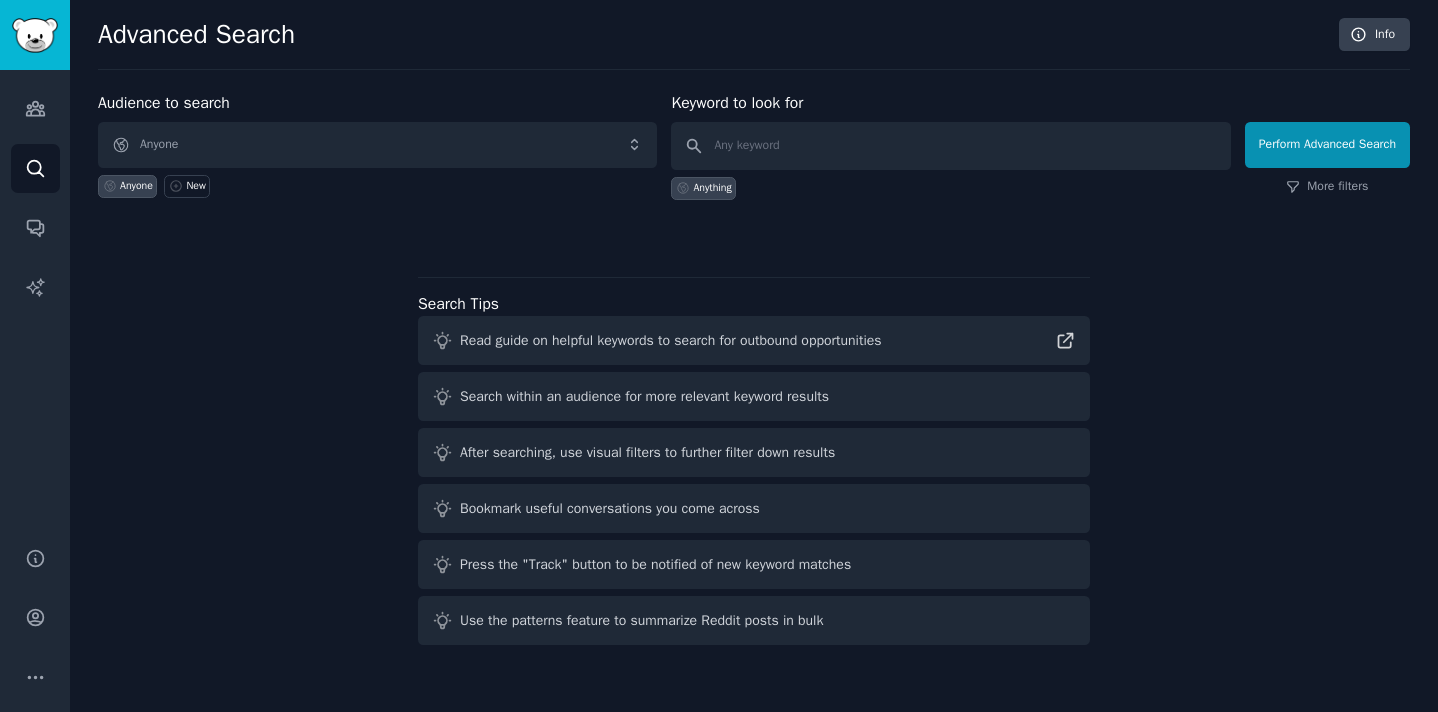 scroll, scrollTop: 0, scrollLeft: 0, axis: both 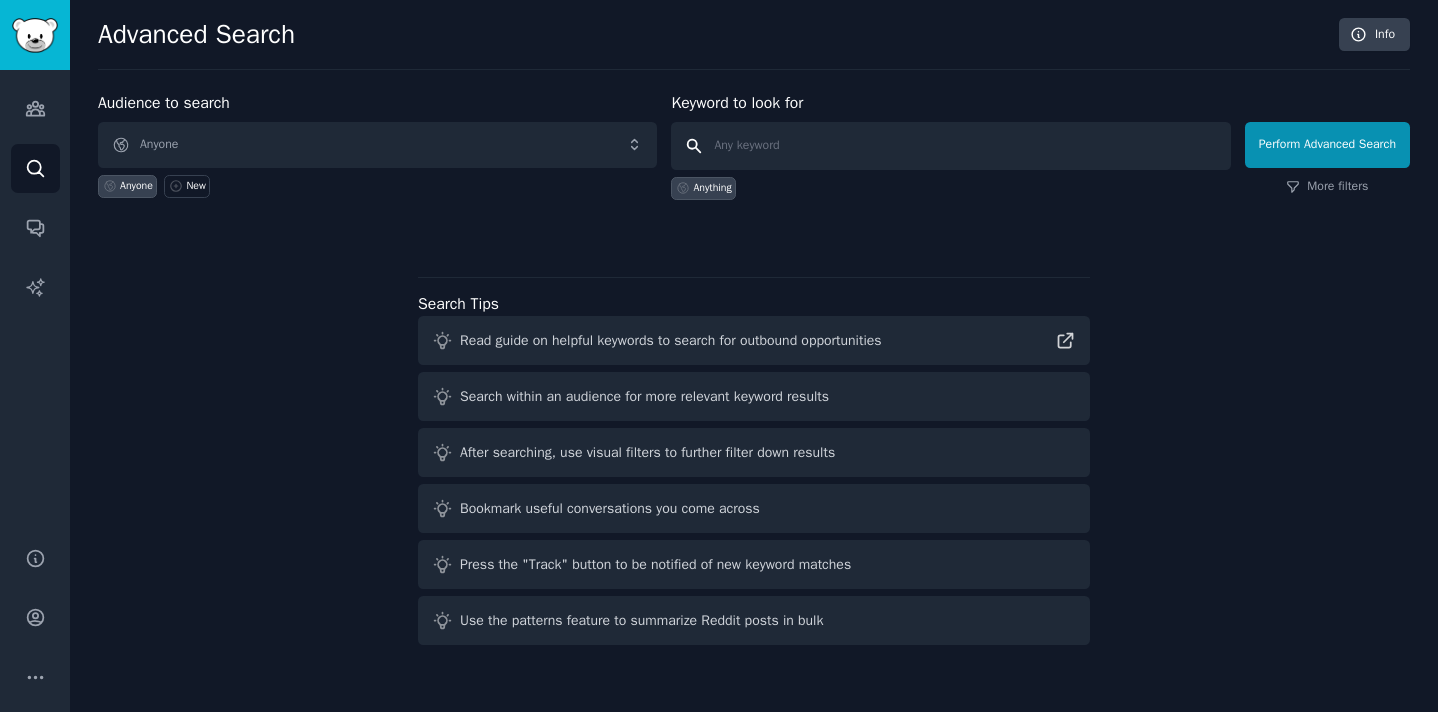 click at bounding box center (950, 146) 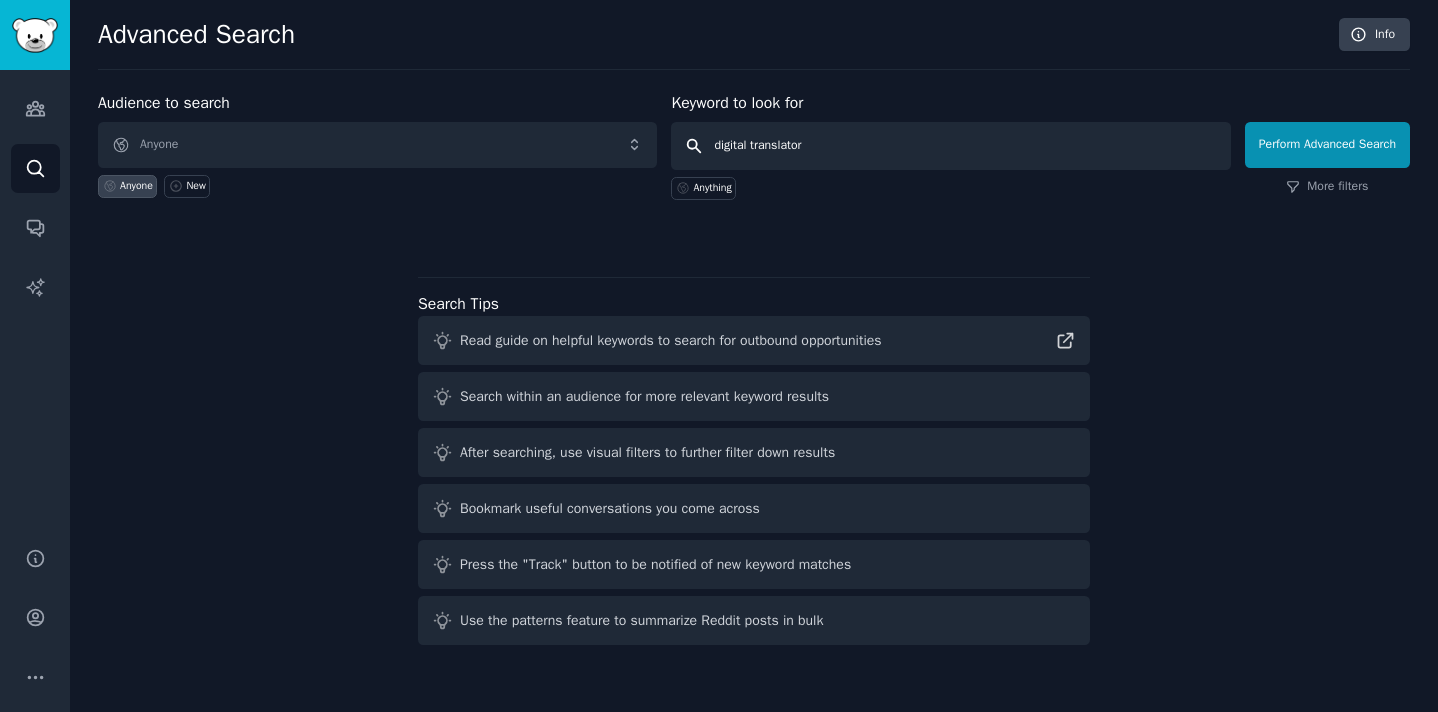 type on "digital translators" 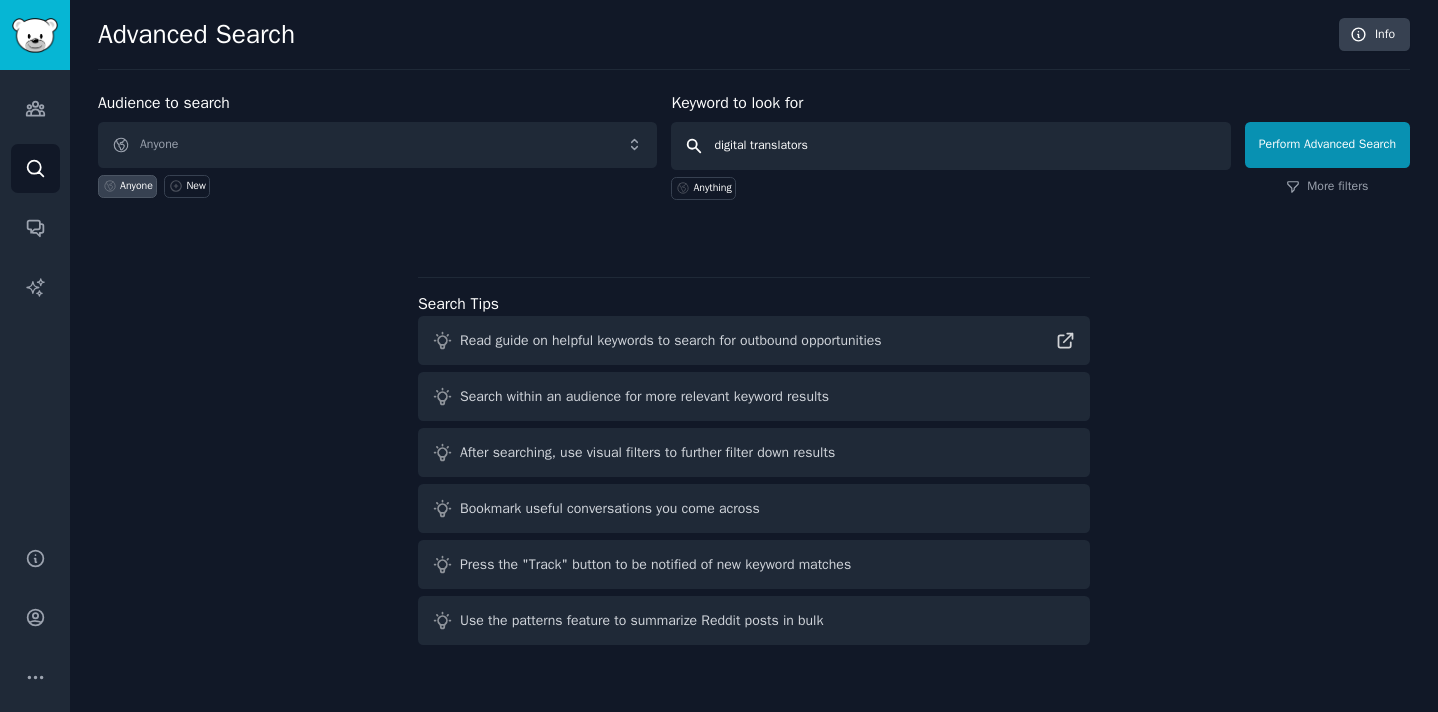 click on "Perform Advanced Search" at bounding box center (1327, 145) 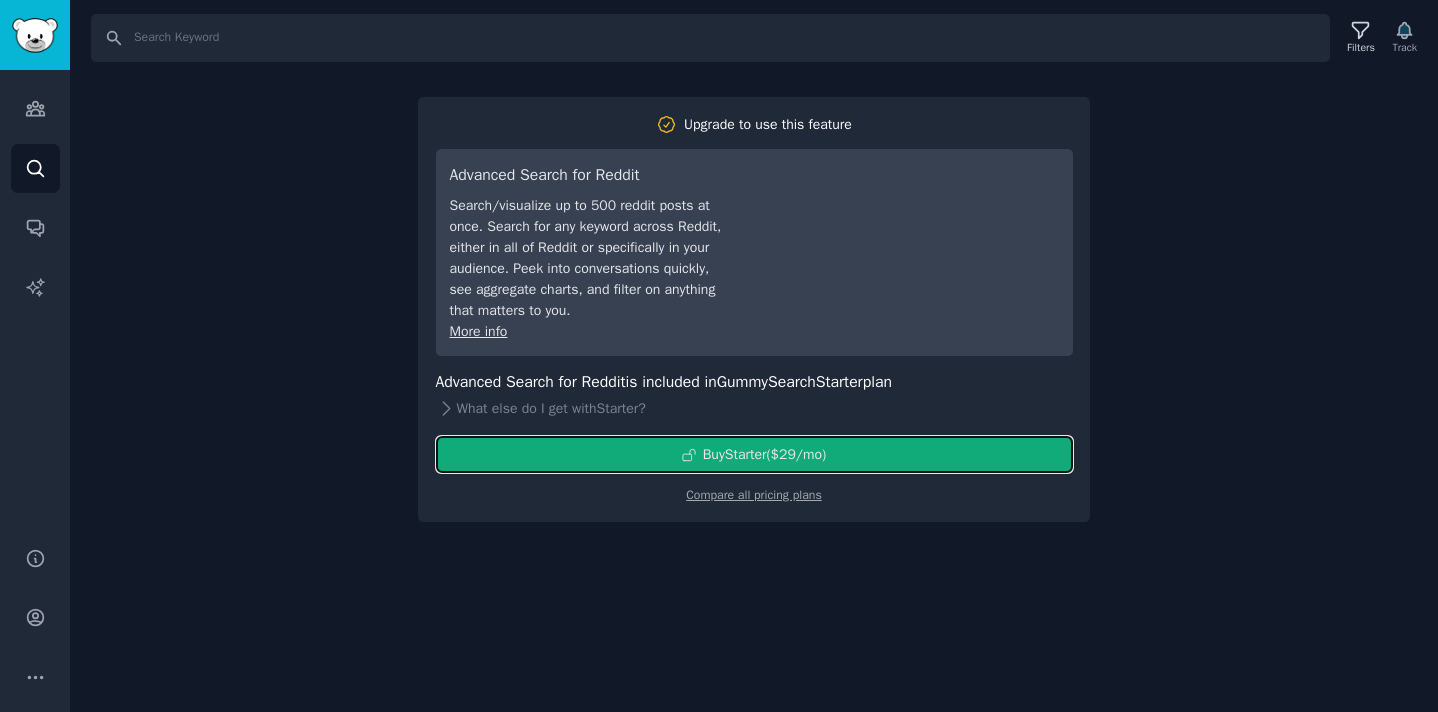 click on "Buy  Starter  ($ 29 /mo )" at bounding box center (765, 454) 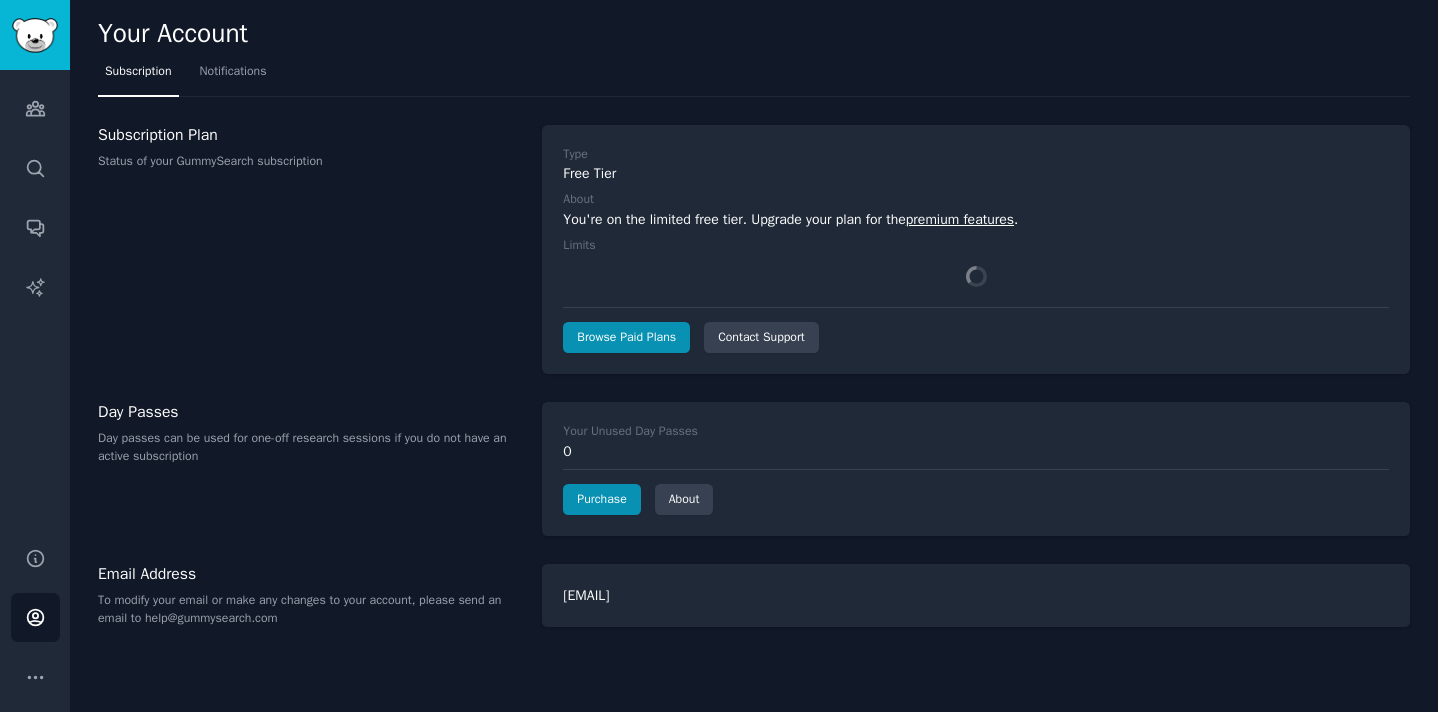 scroll, scrollTop: 0, scrollLeft: 0, axis: both 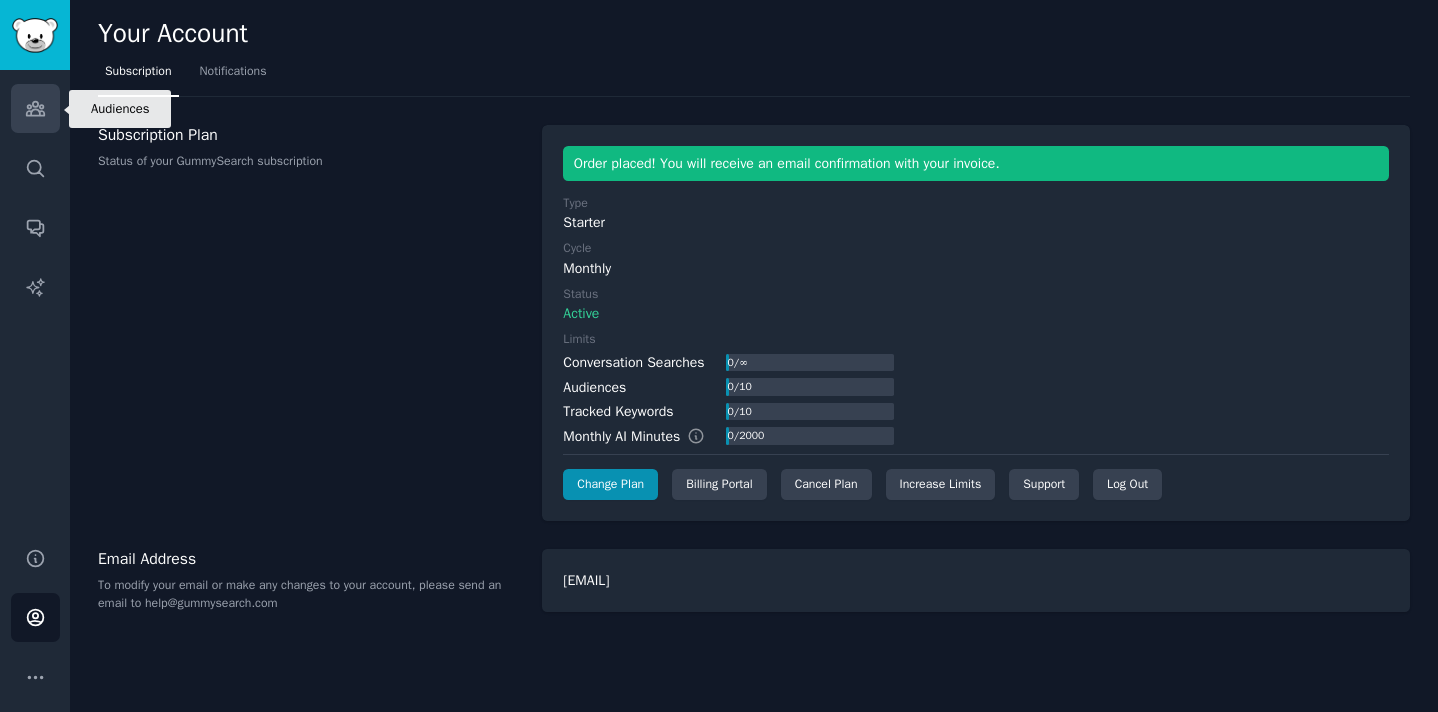 click 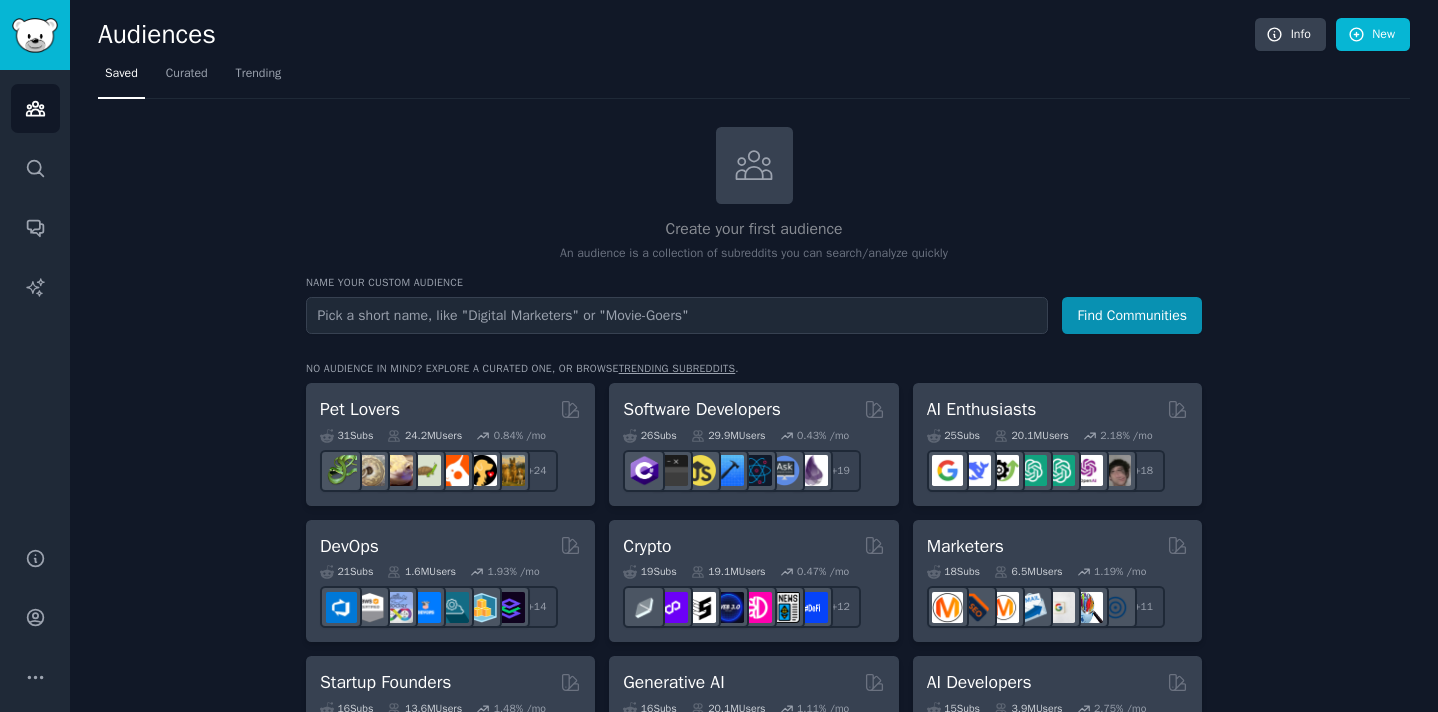 click at bounding box center [677, 315] 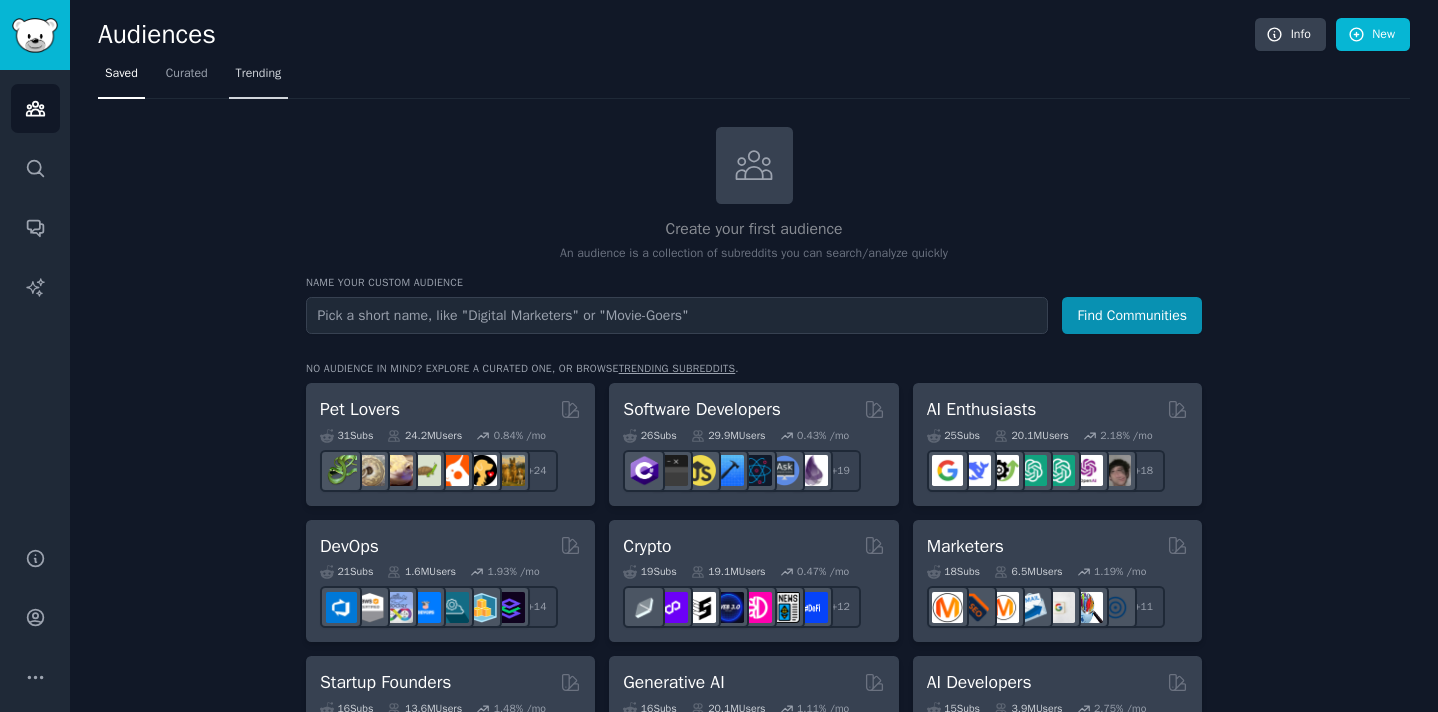 click on "Trending" at bounding box center [259, 74] 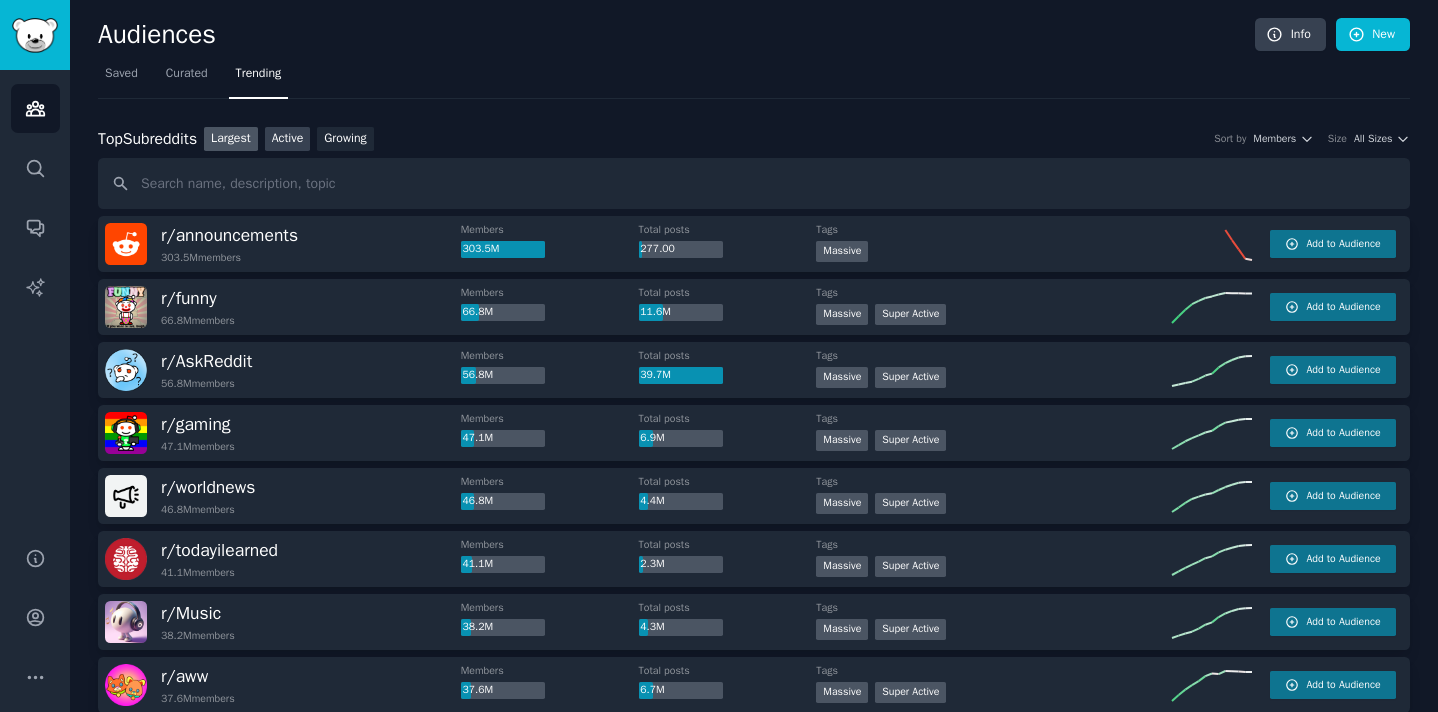 click on "Active" at bounding box center [288, 139] 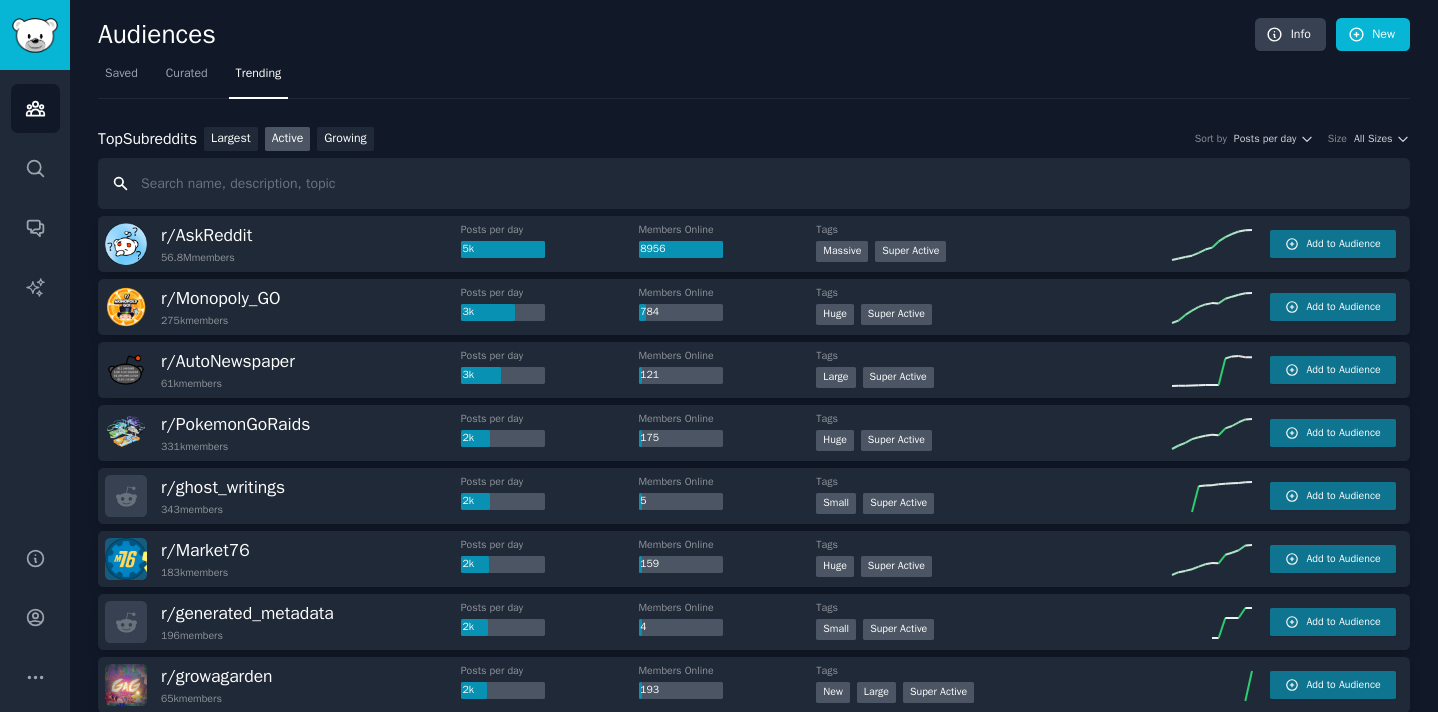click at bounding box center (754, 183) 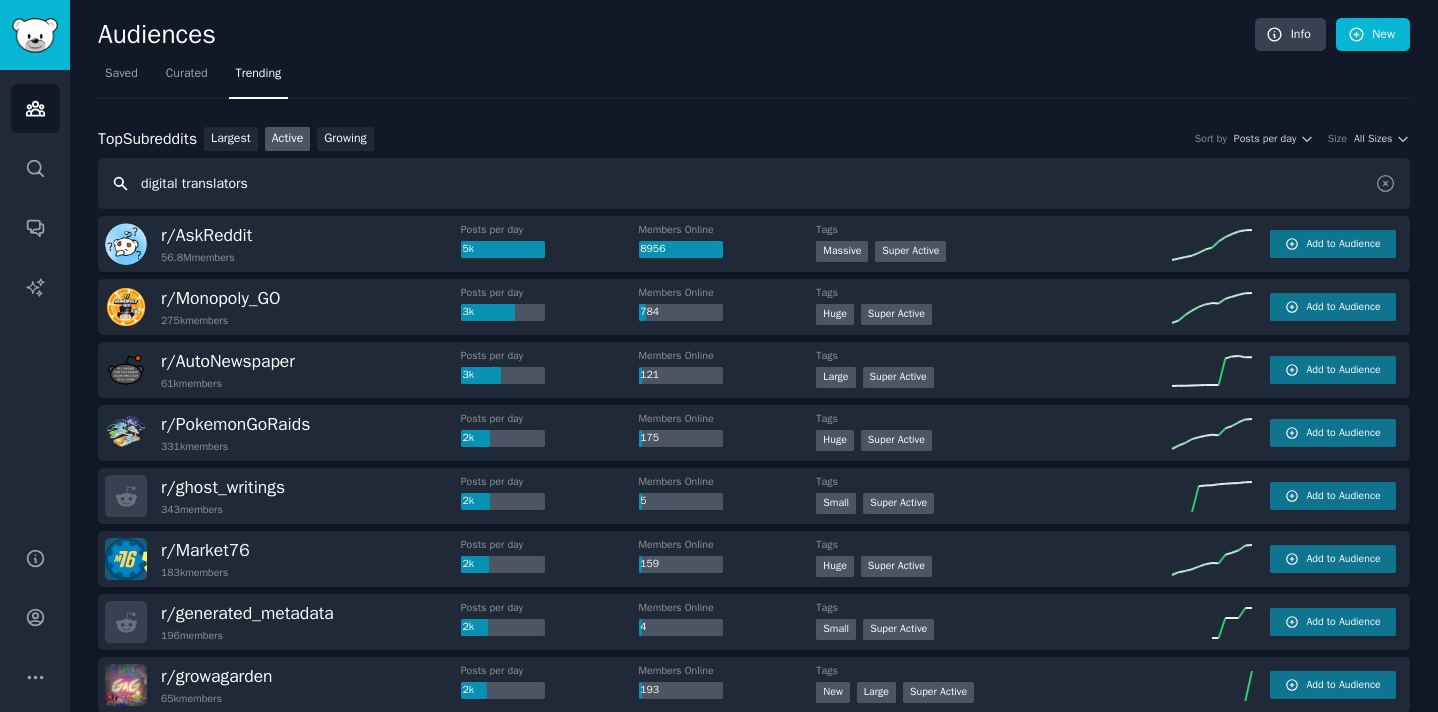 type on "digital translators" 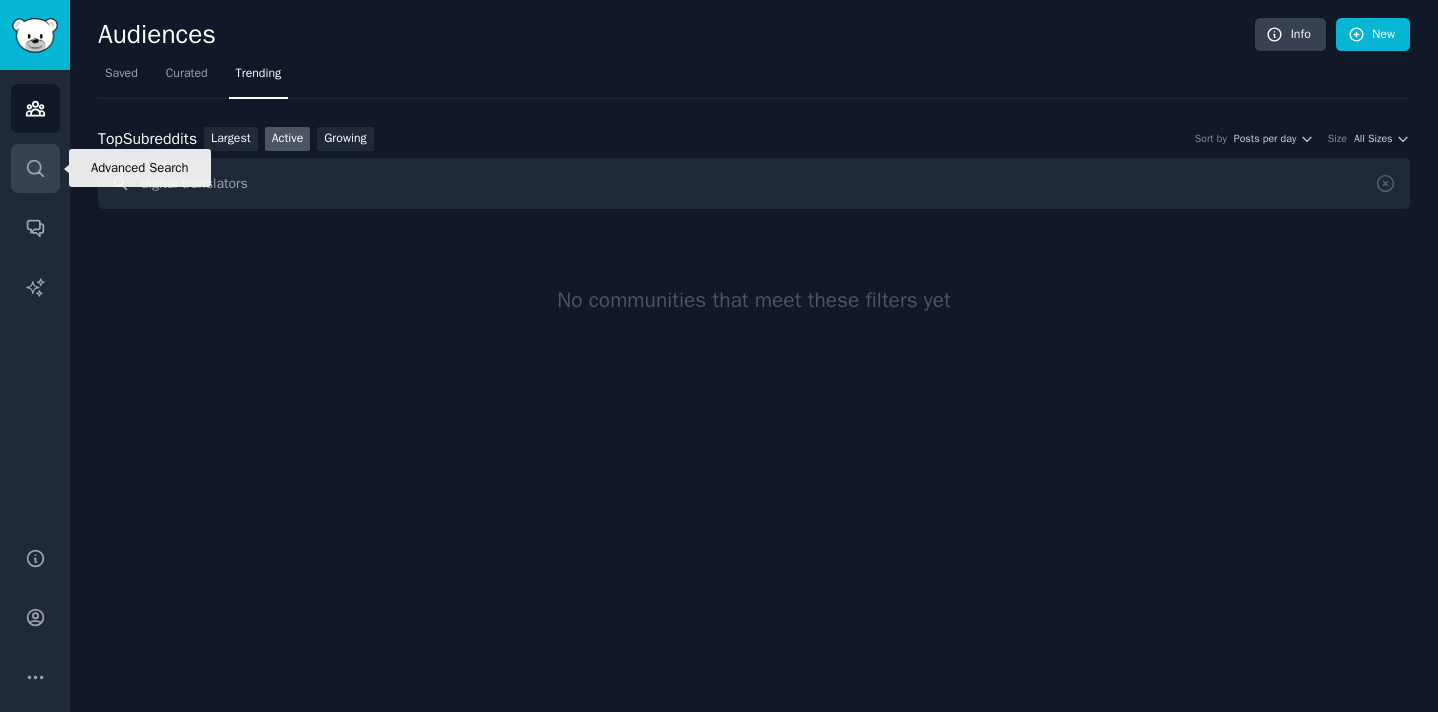 click 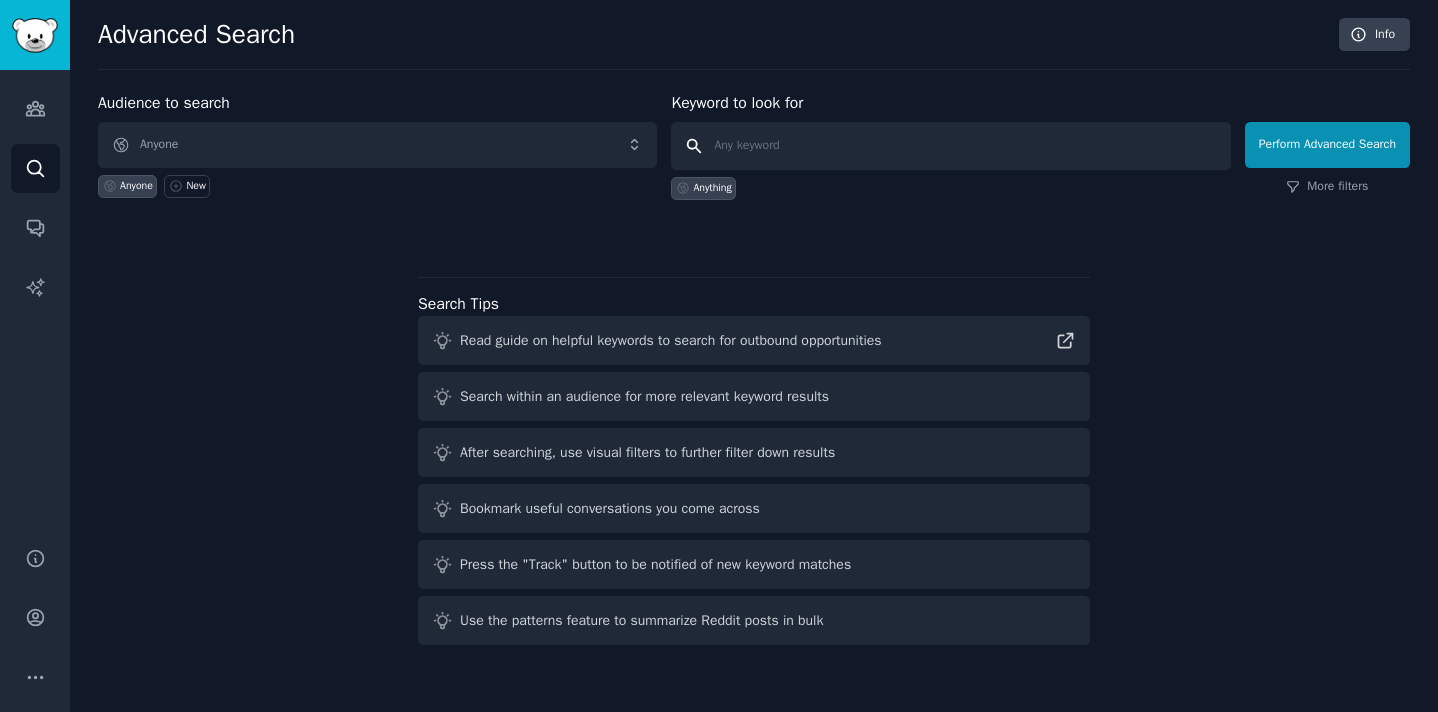 click at bounding box center (950, 146) 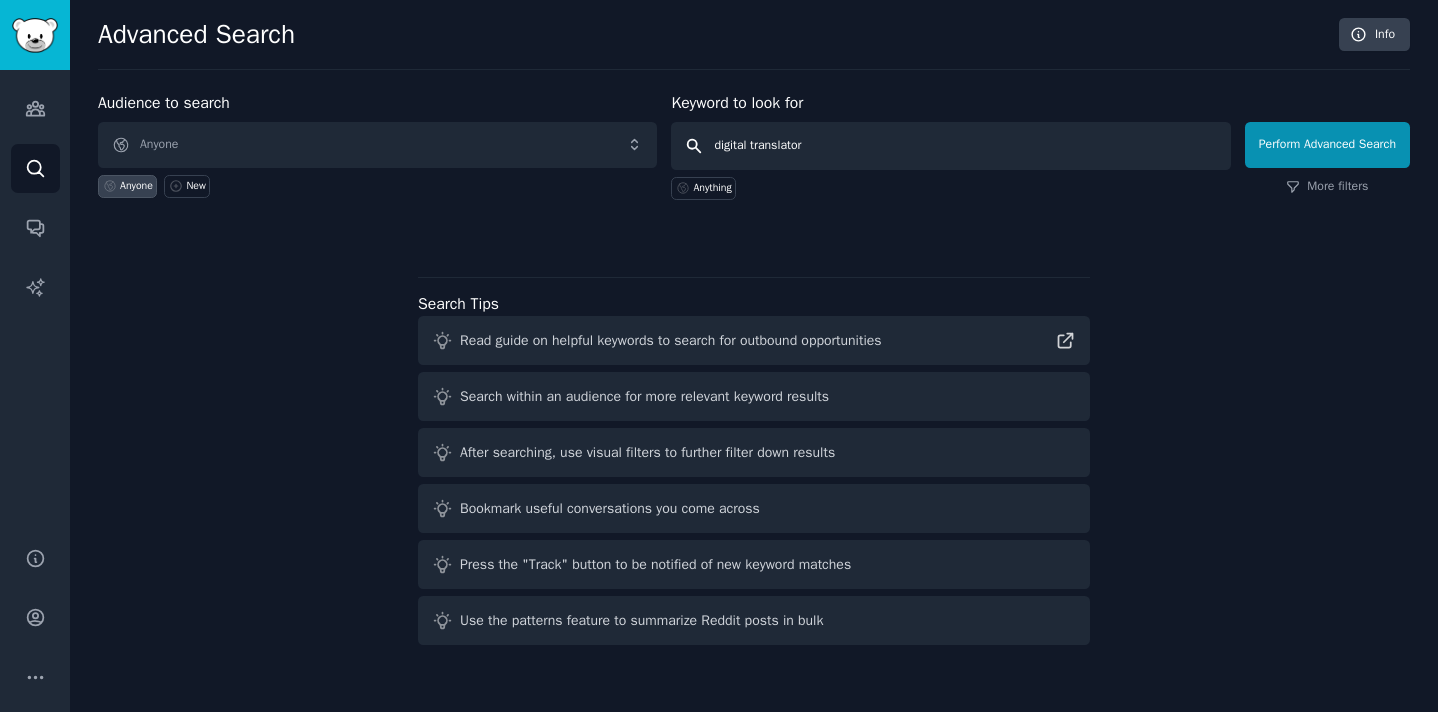 type on "digital translators" 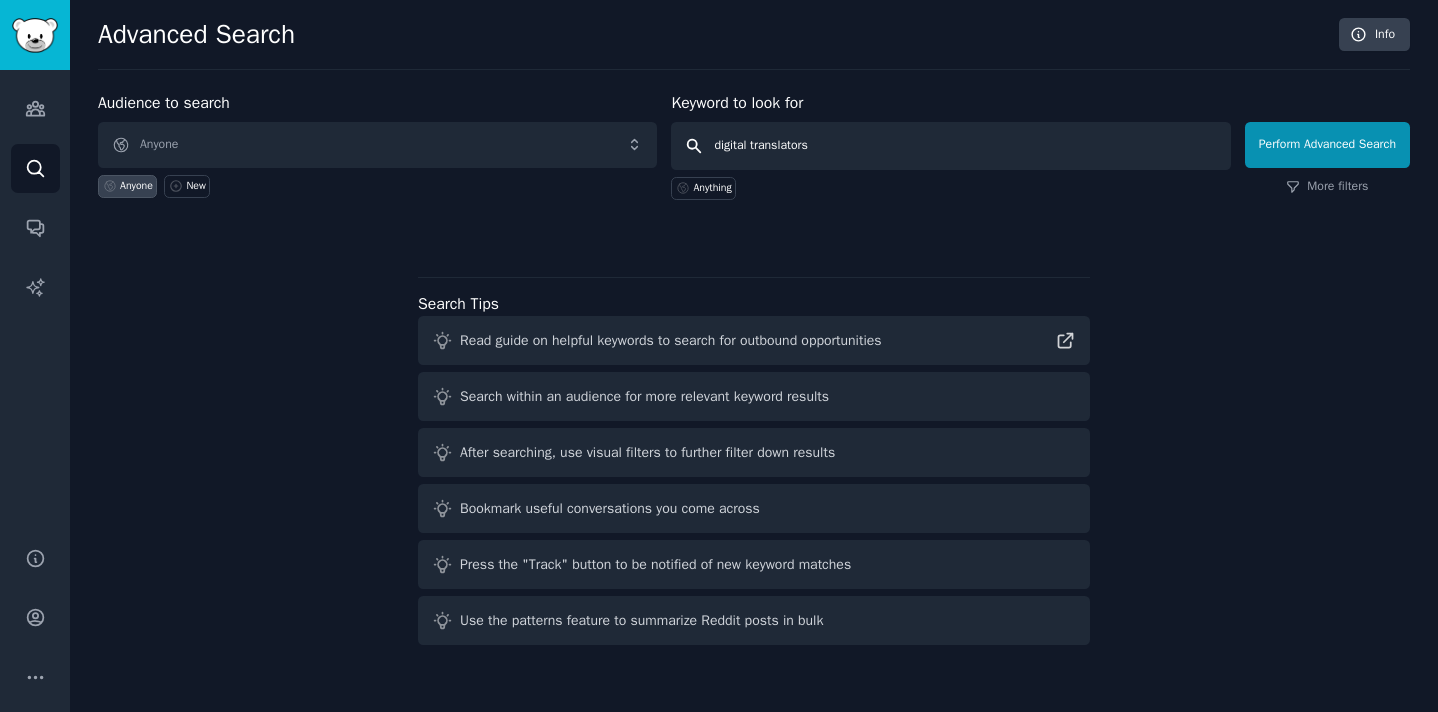 click on "Perform Advanced Search" at bounding box center (1327, 145) 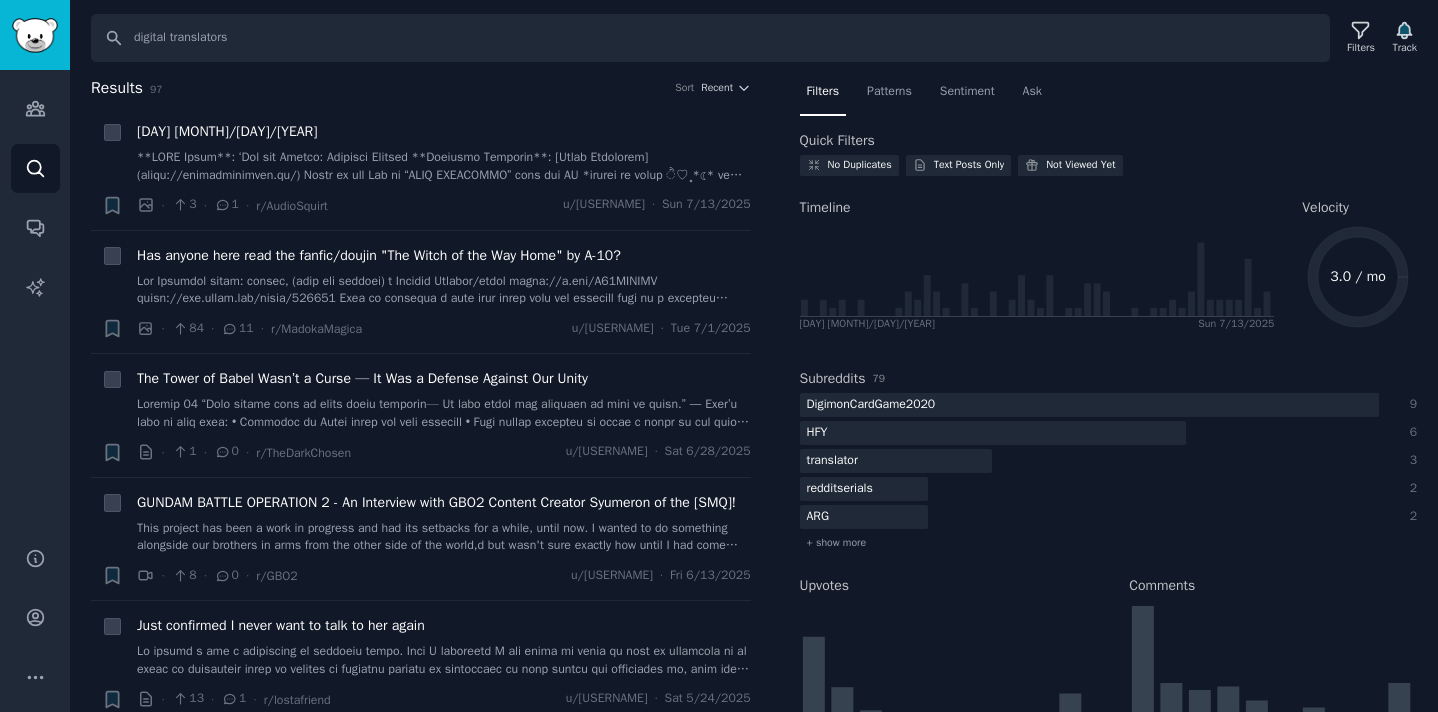 scroll, scrollTop: 27, scrollLeft: 0, axis: vertical 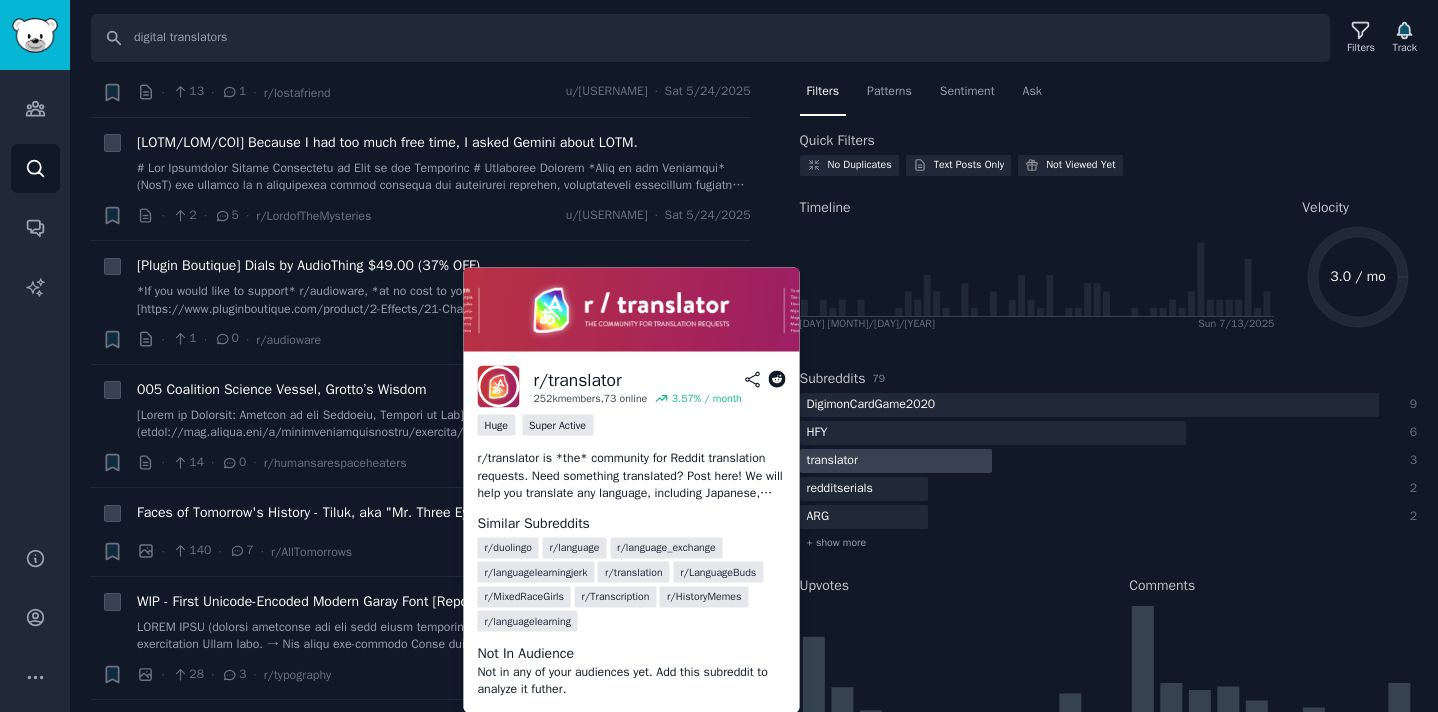 click at bounding box center (896, 461) 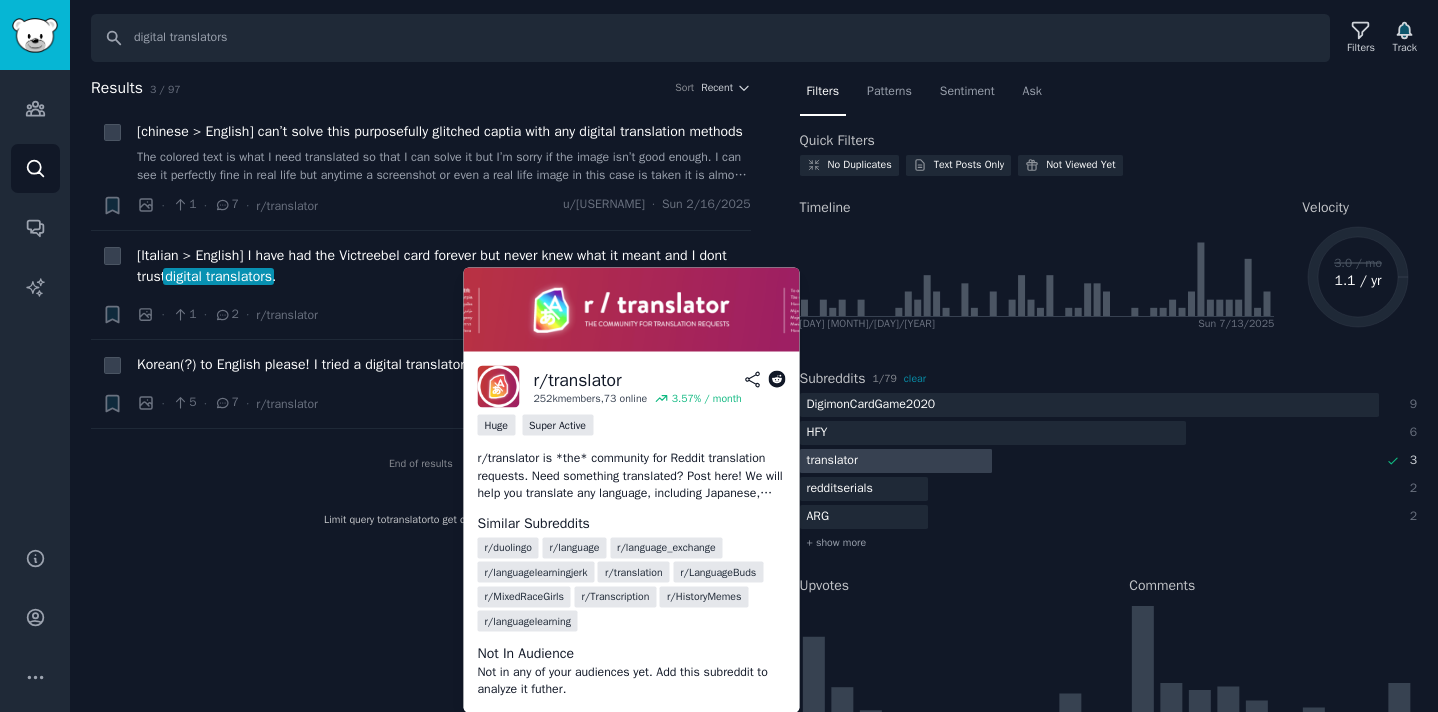 scroll, scrollTop: 0, scrollLeft: 0, axis: both 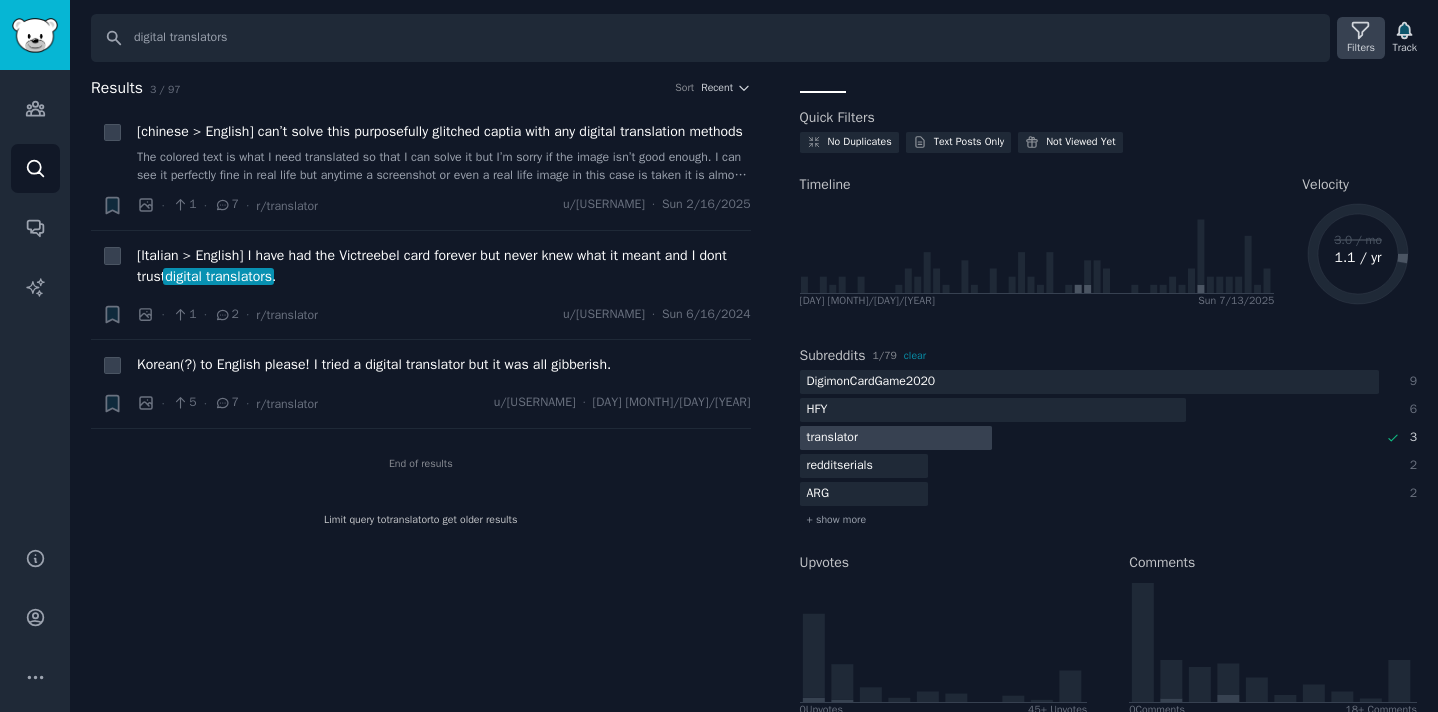 click 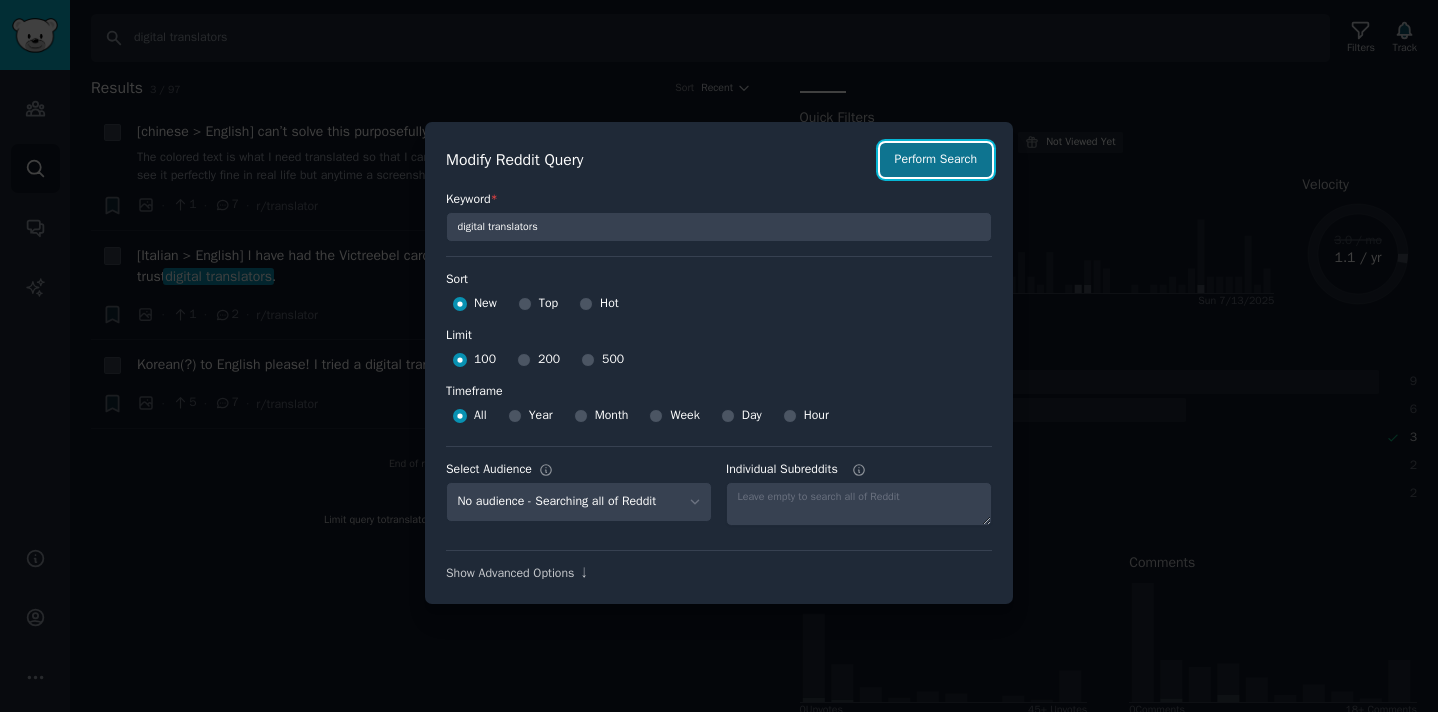 click on "Perform Search" at bounding box center [936, 160] 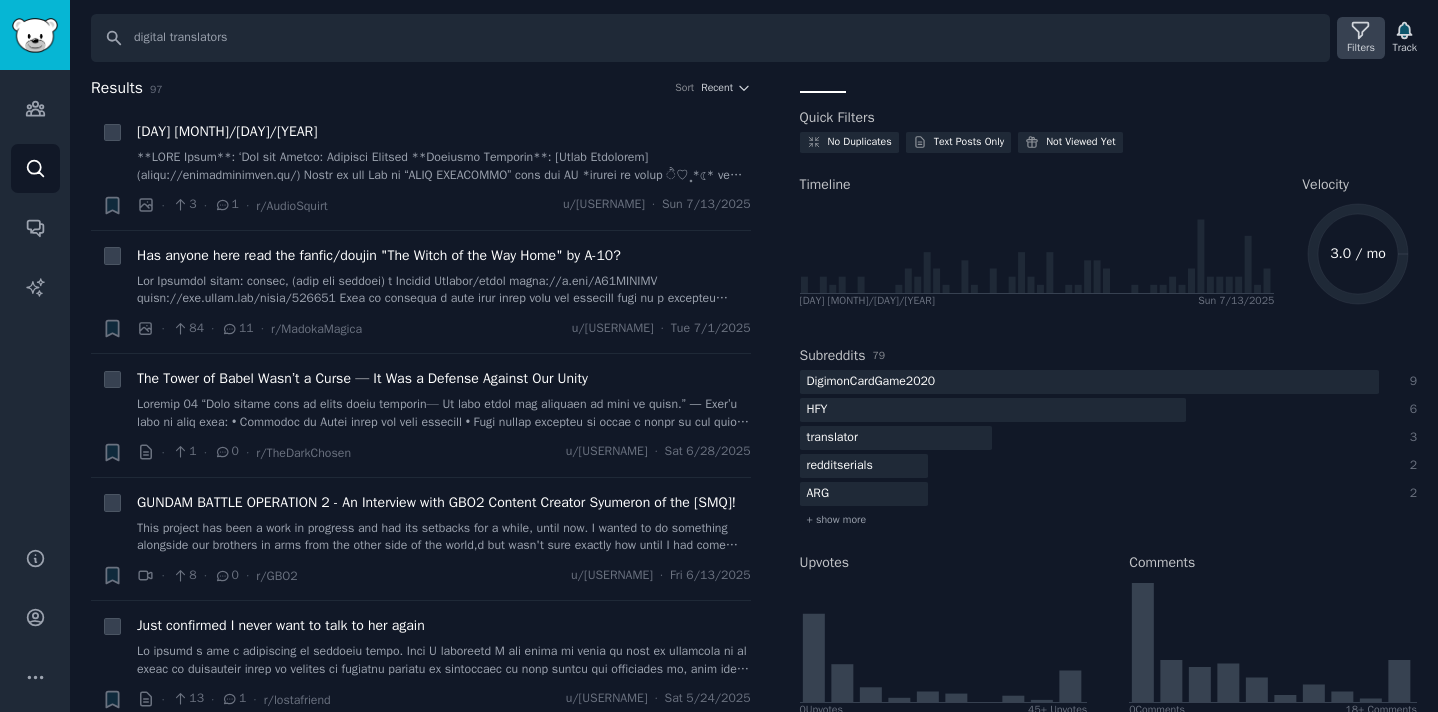 click 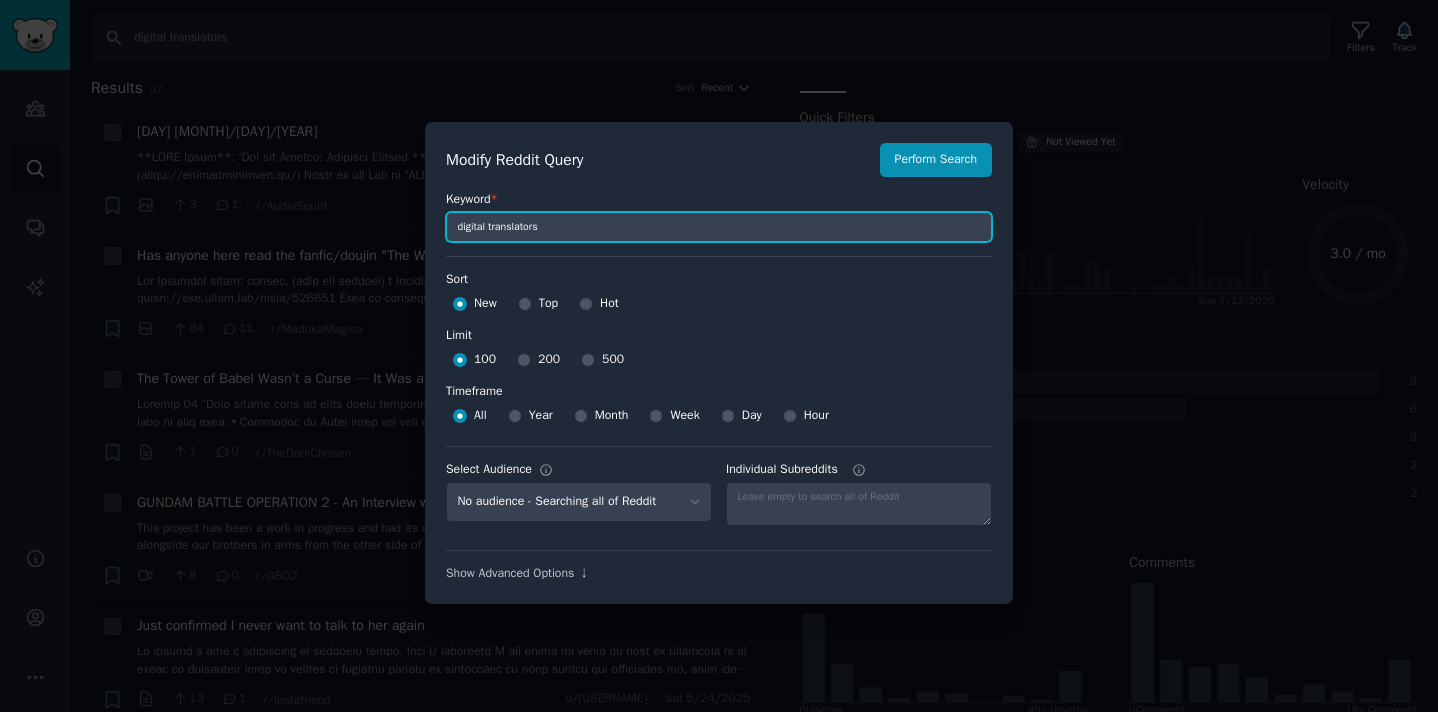 click on "digital translators" at bounding box center [719, 227] 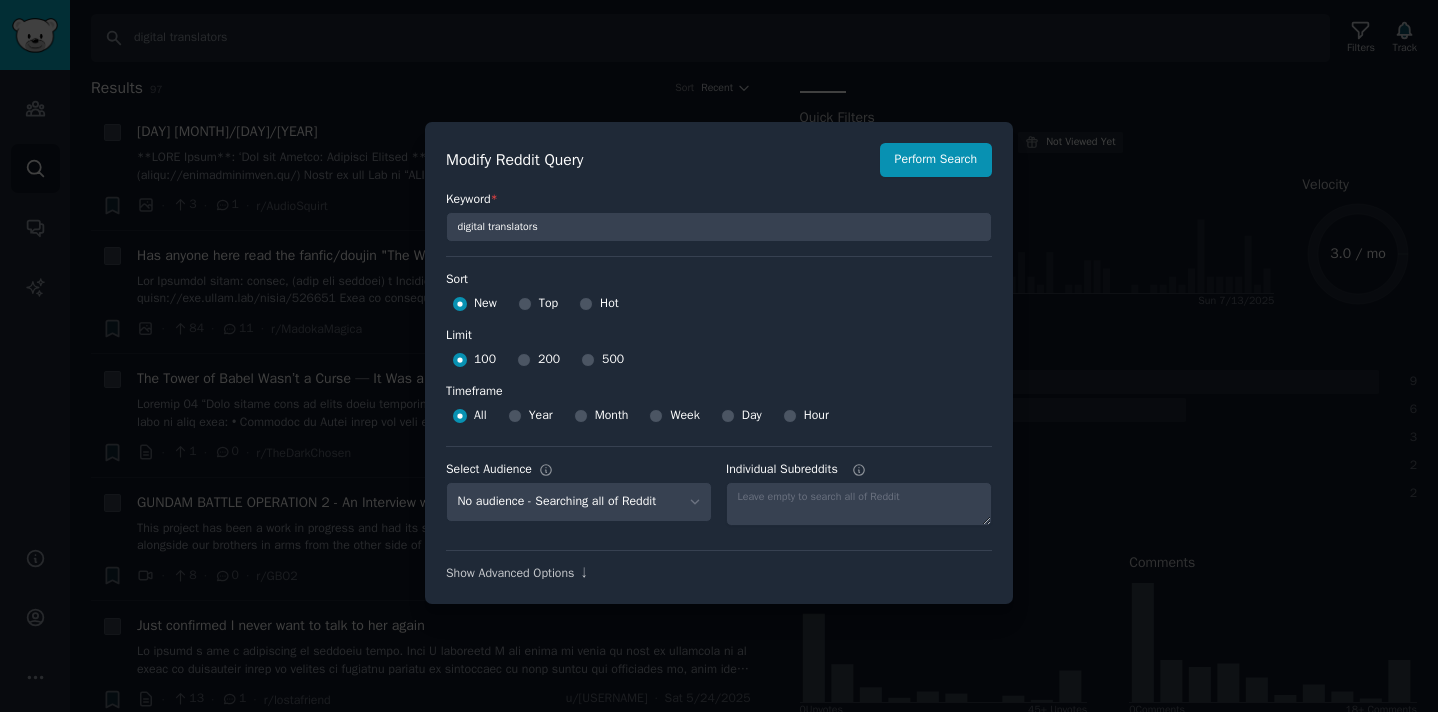 click on "Top" at bounding box center [538, 304] 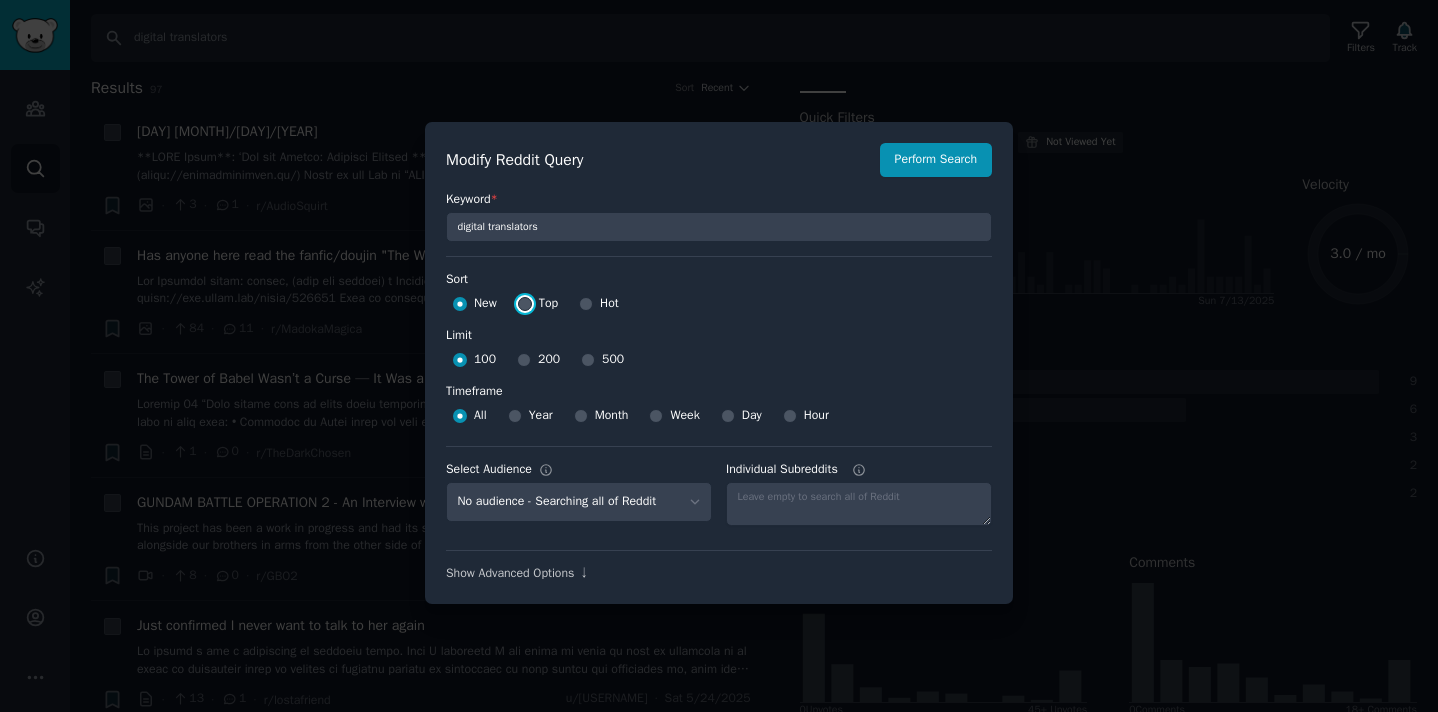 click on "Top" at bounding box center [525, 304] 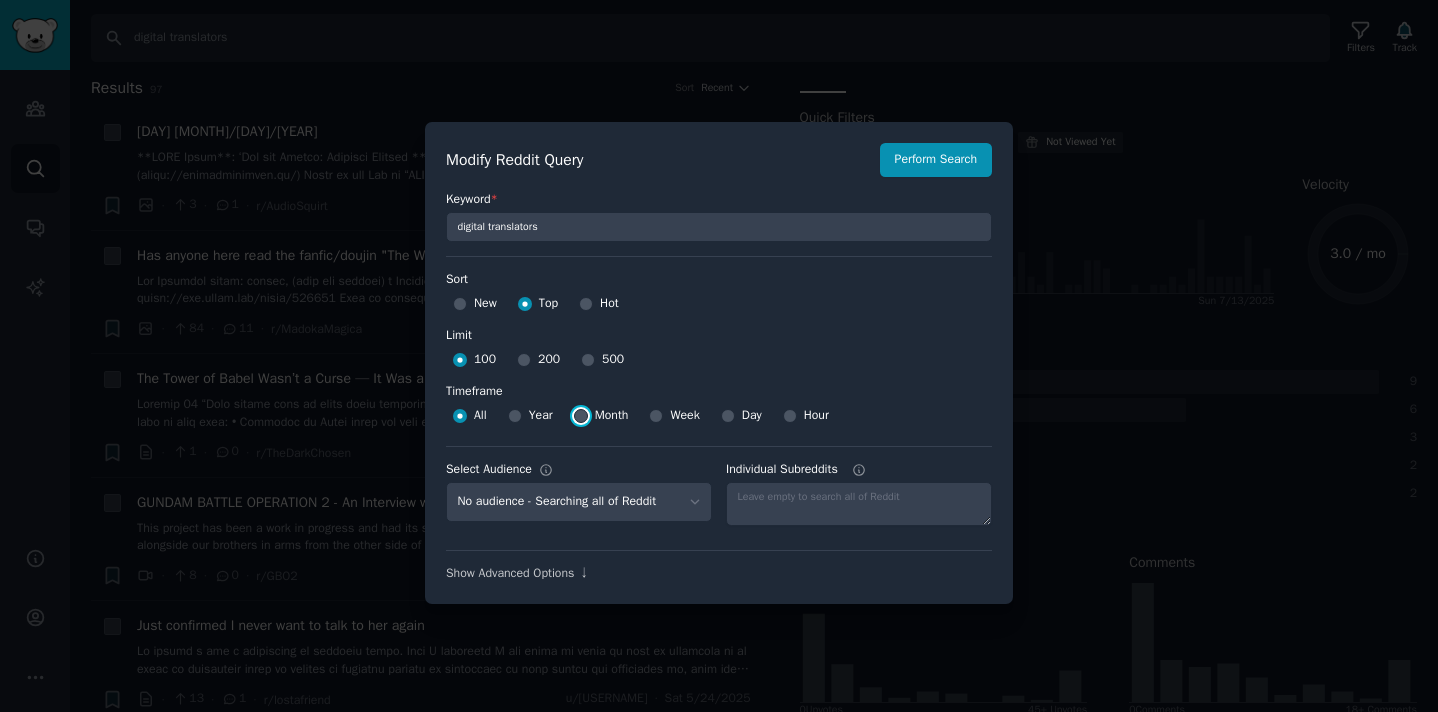 click on "Month" at bounding box center [581, 416] 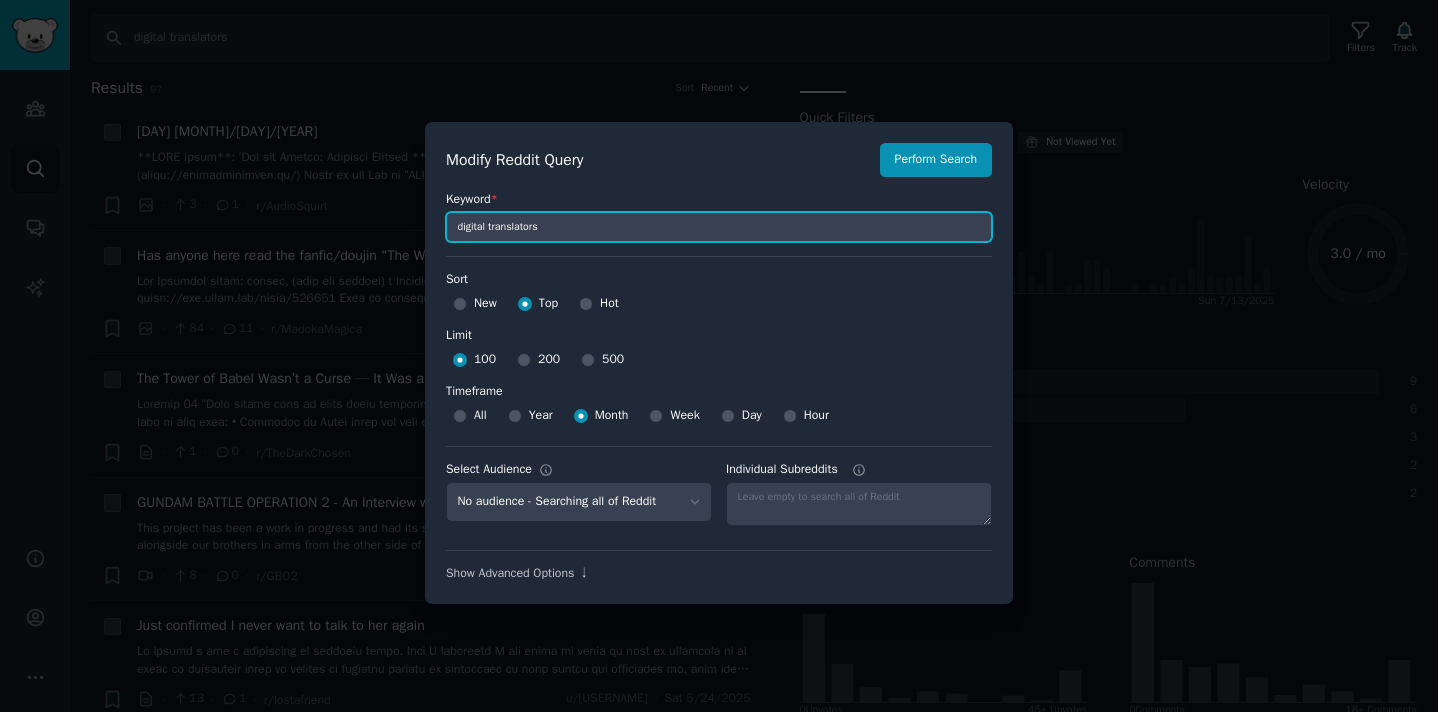 click on "digital translators" at bounding box center [719, 227] 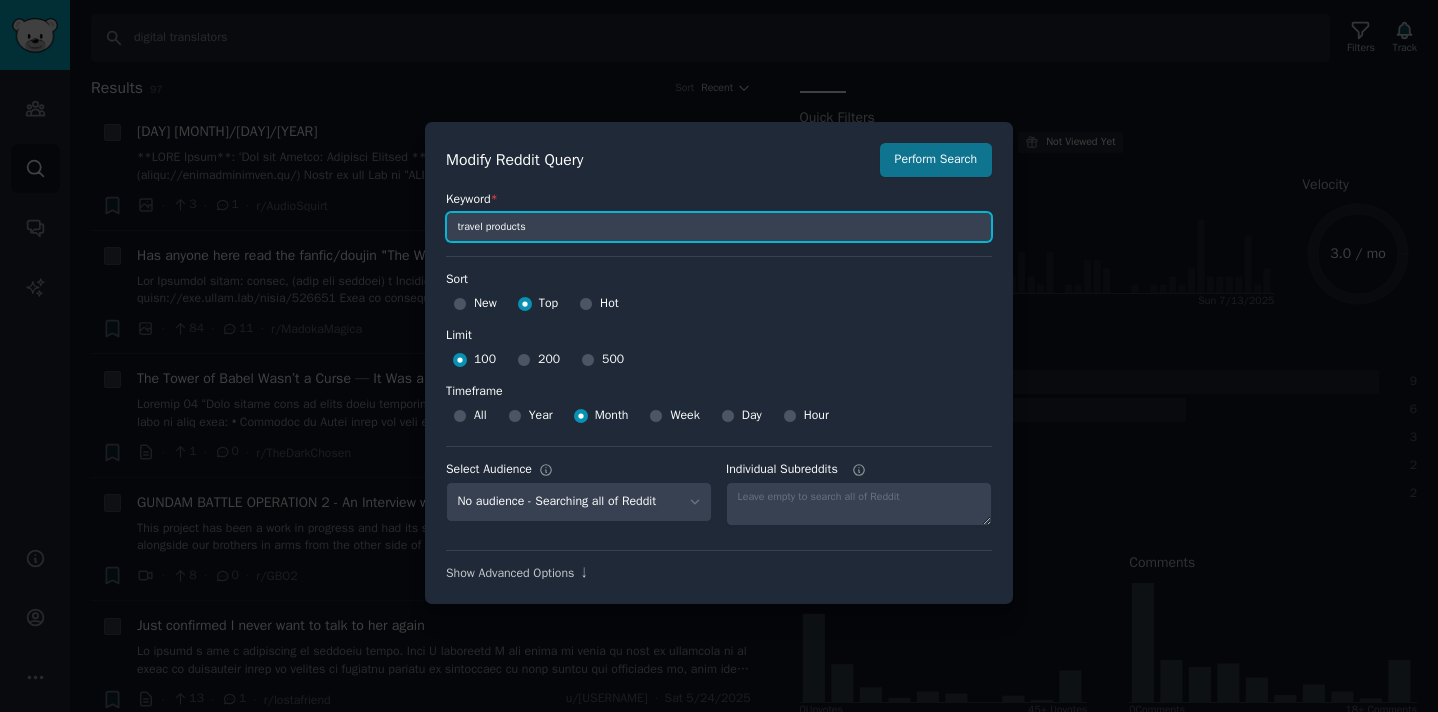type on "travel products" 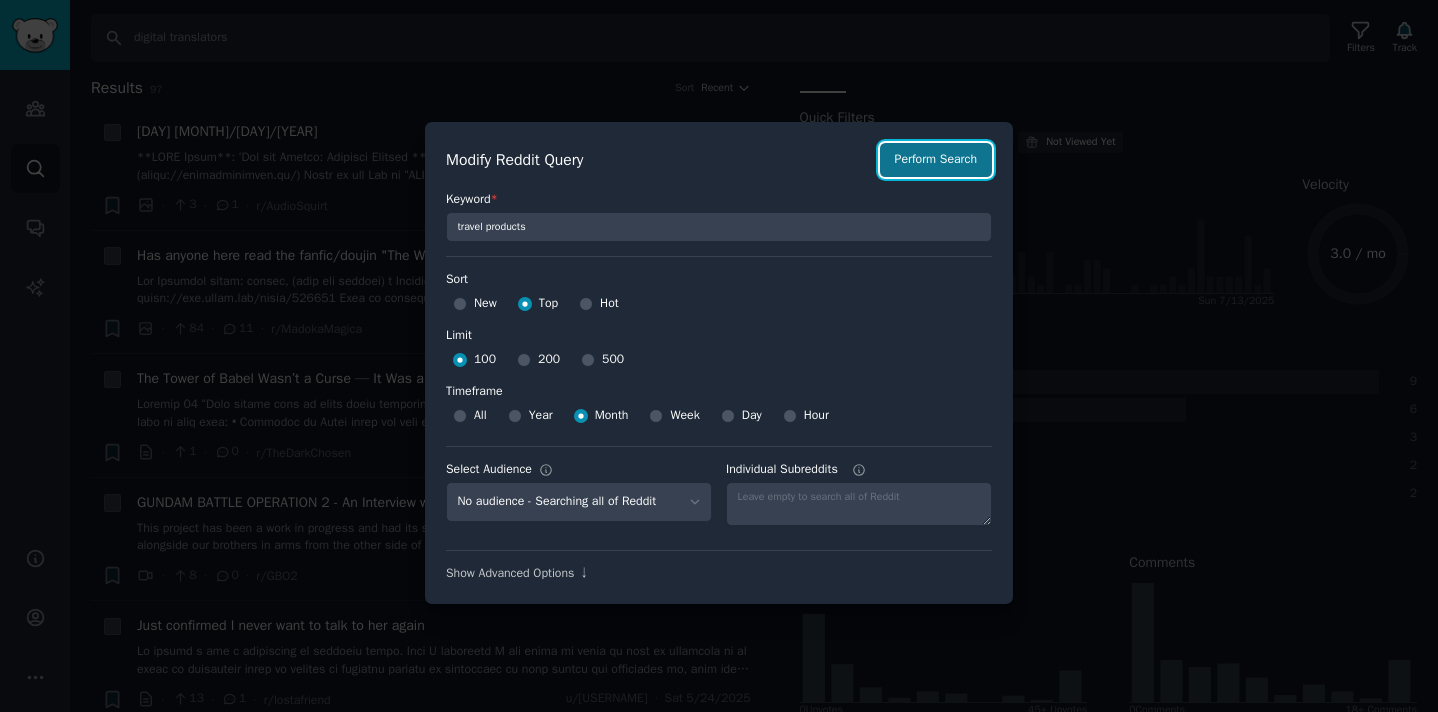 click on "Perform Search" at bounding box center (936, 160) 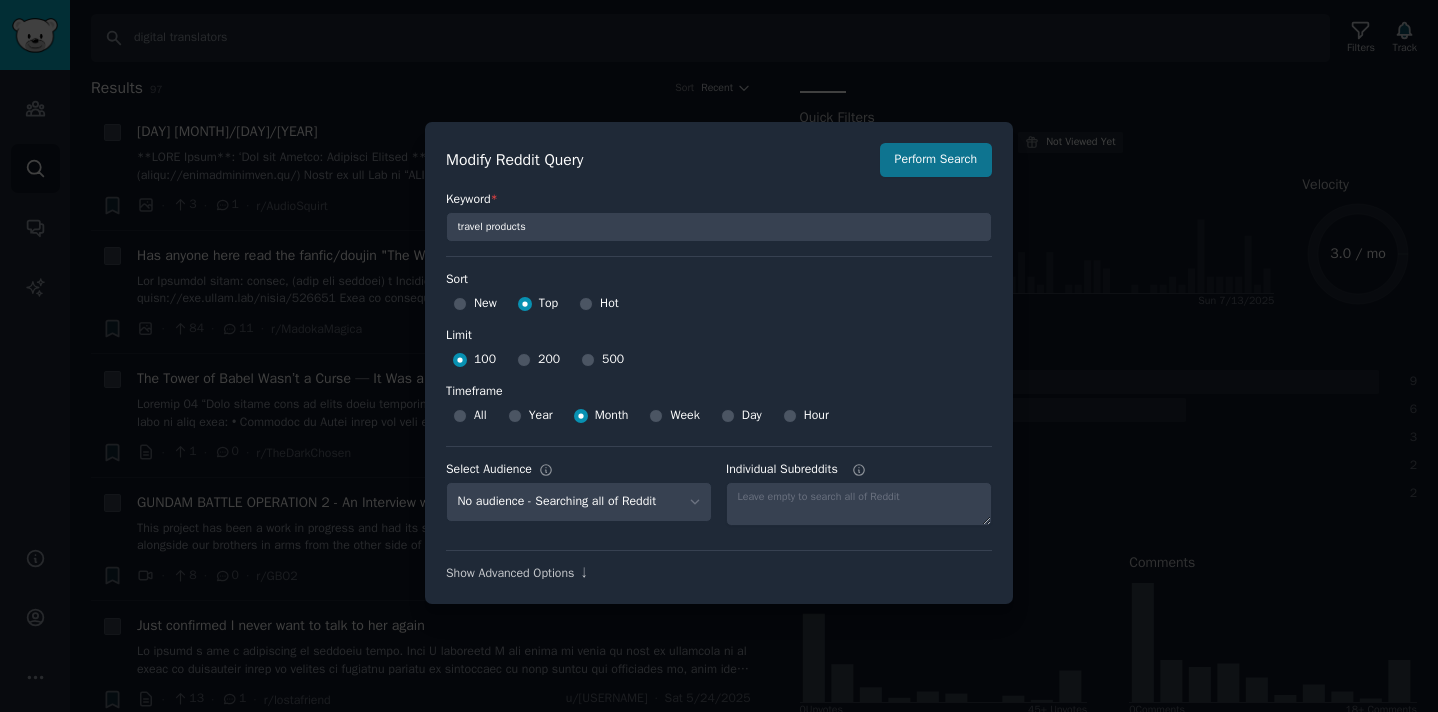 type on "travel products" 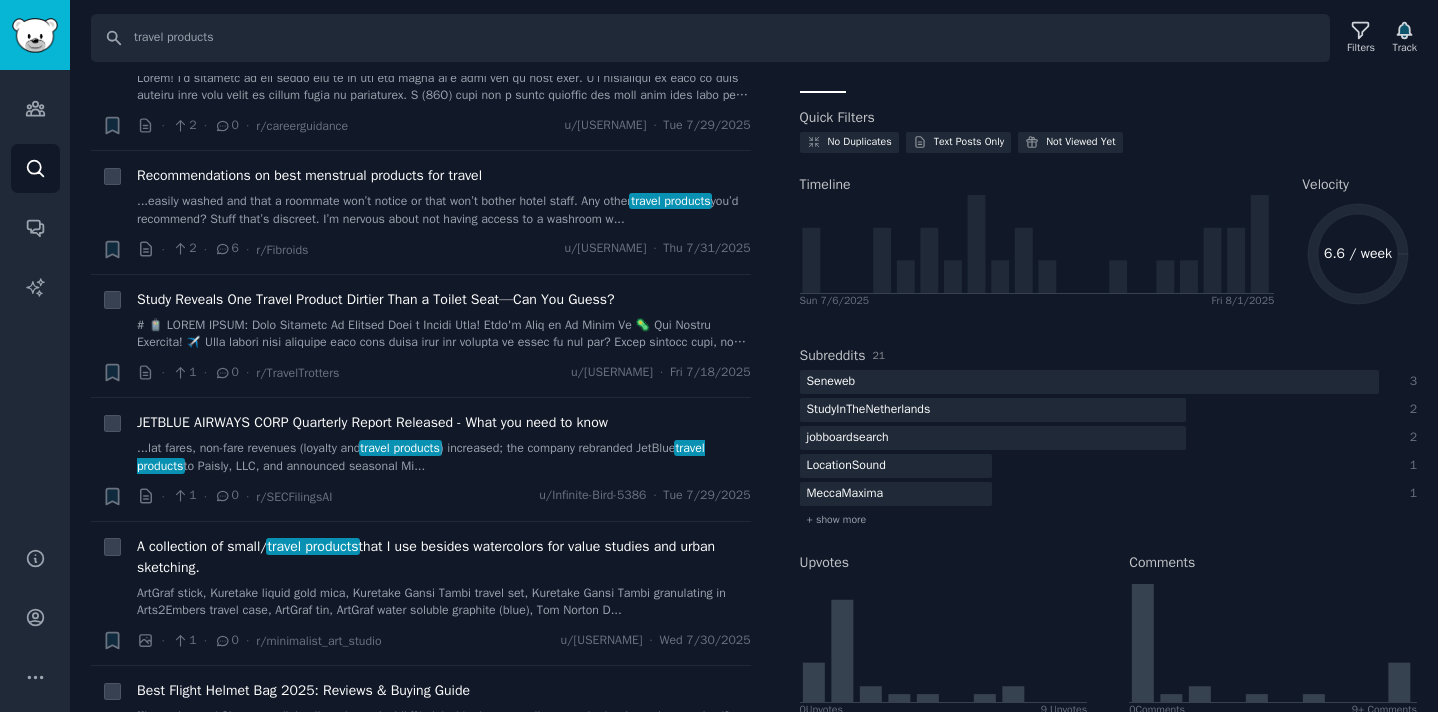 scroll, scrollTop: 458, scrollLeft: 0, axis: vertical 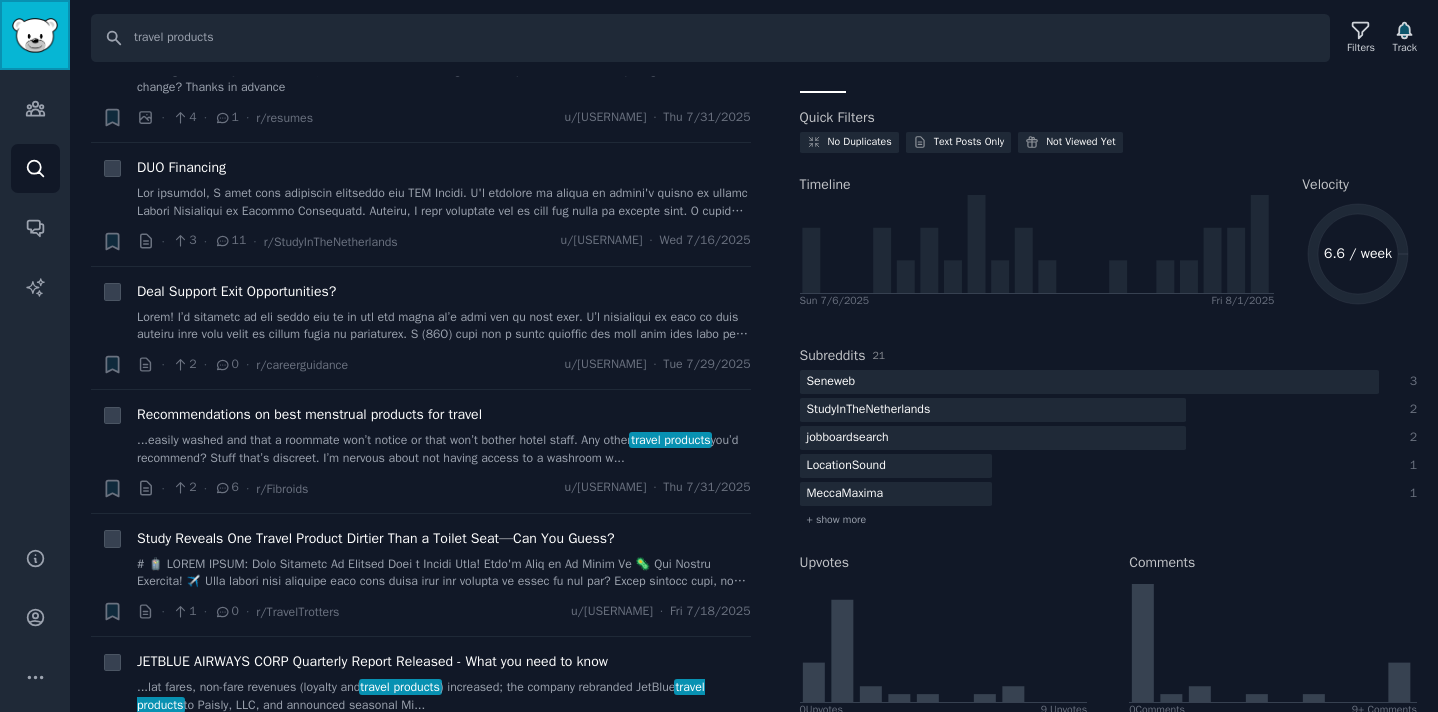 click at bounding box center (35, 35) 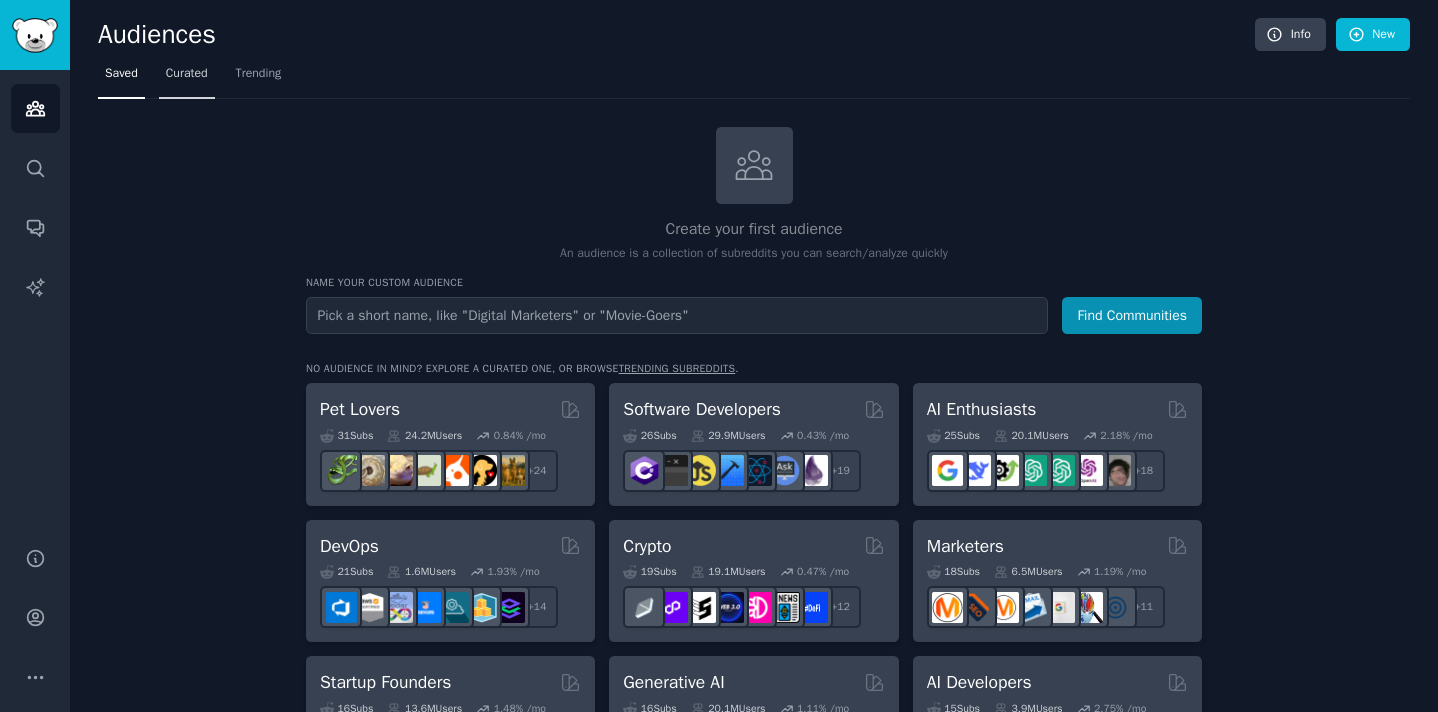 click on "Curated" at bounding box center (187, 78) 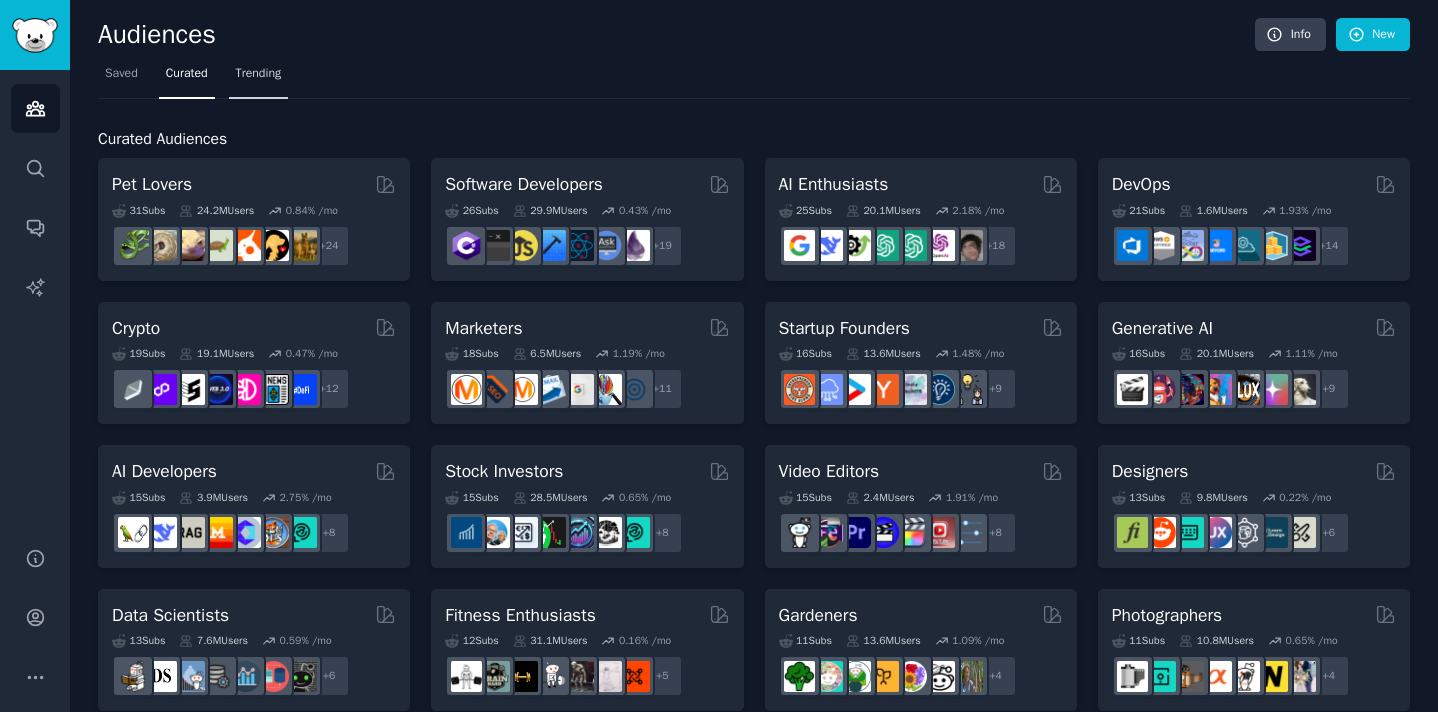 click on "Trending" at bounding box center [259, 74] 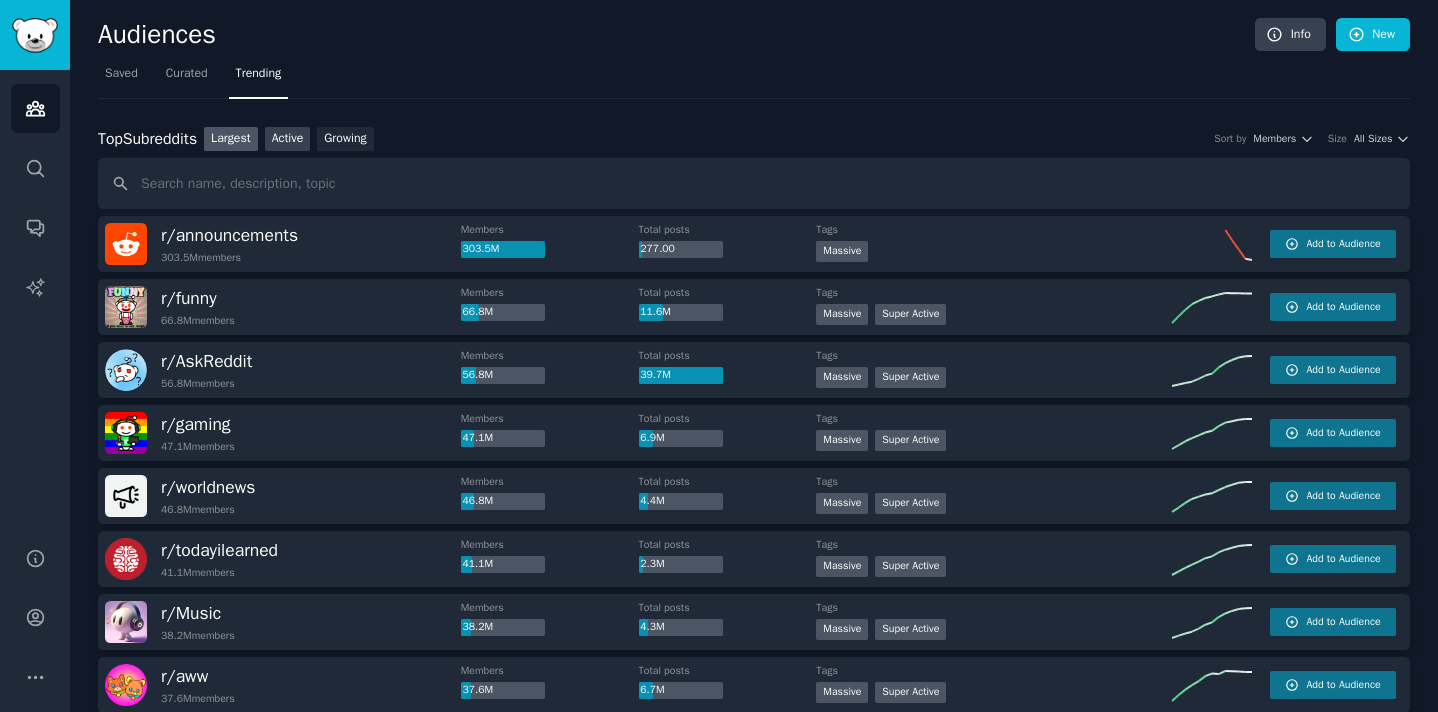 click on "Active" at bounding box center (288, 139) 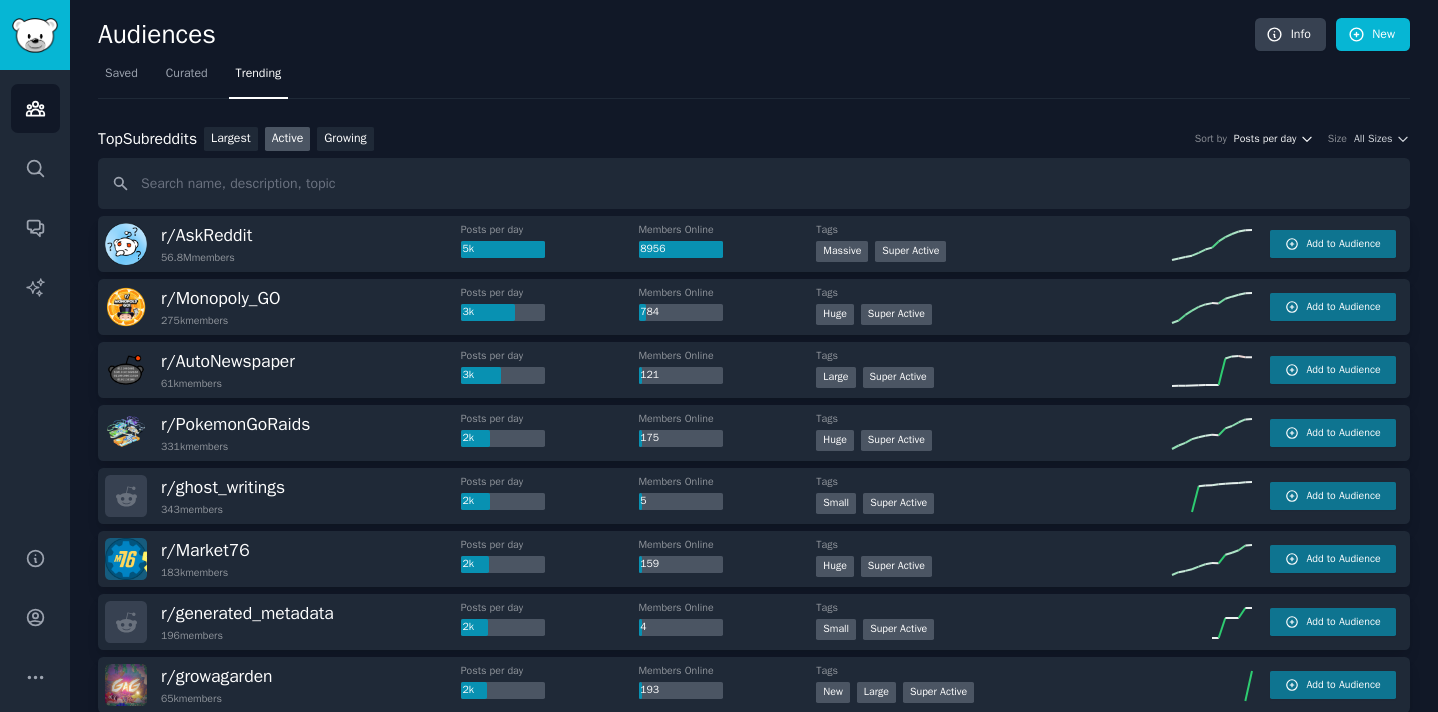 click on "Posts per day" at bounding box center [1265, 139] 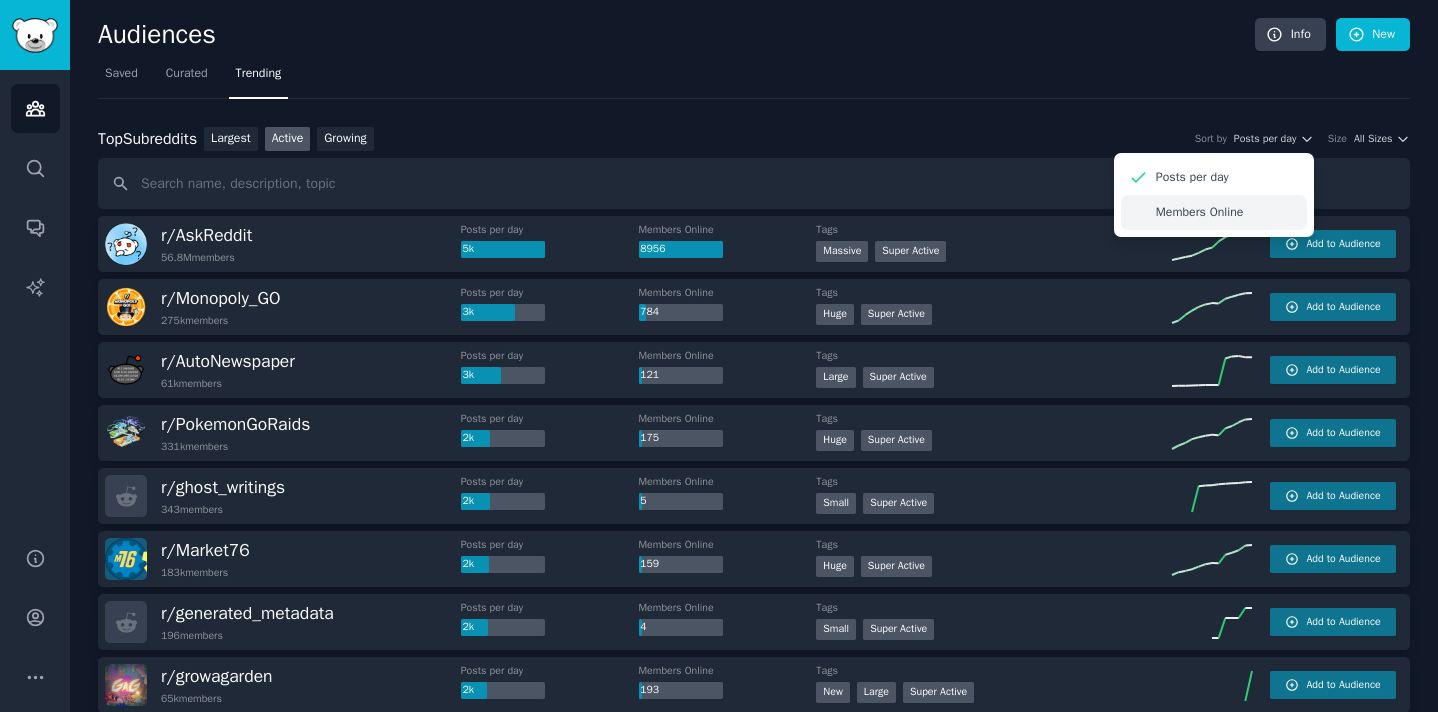 click on "Members Online" at bounding box center (1200, 213) 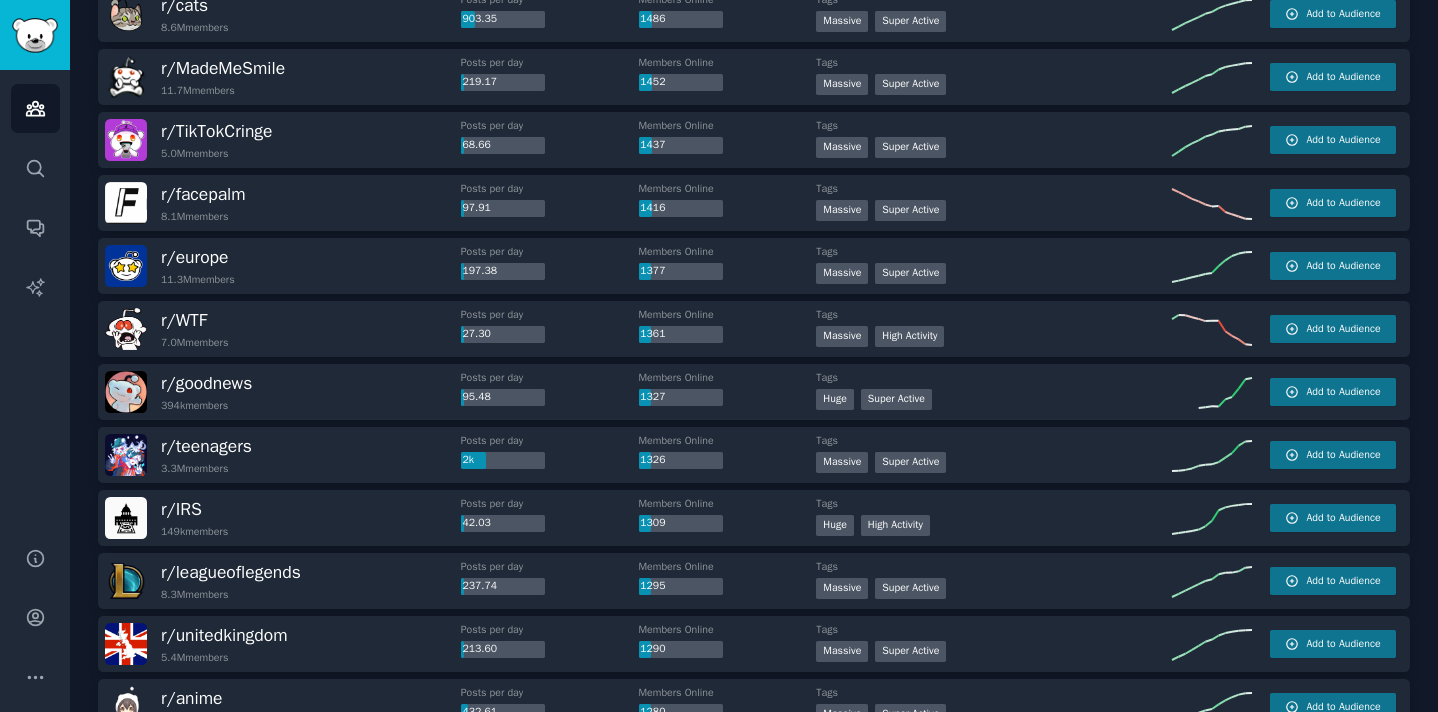 scroll, scrollTop: 2253, scrollLeft: 0, axis: vertical 